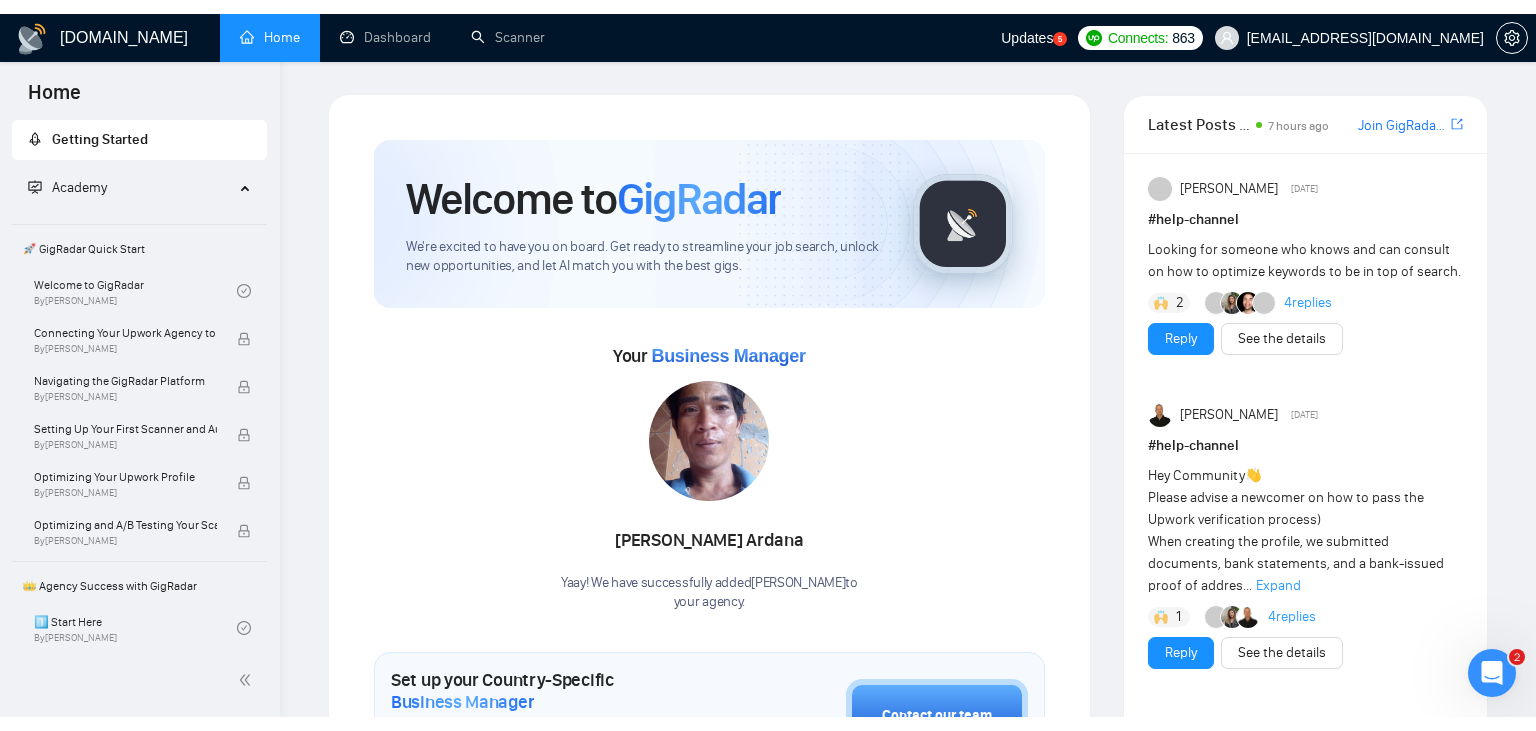 scroll, scrollTop: 0, scrollLeft: 0, axis: both 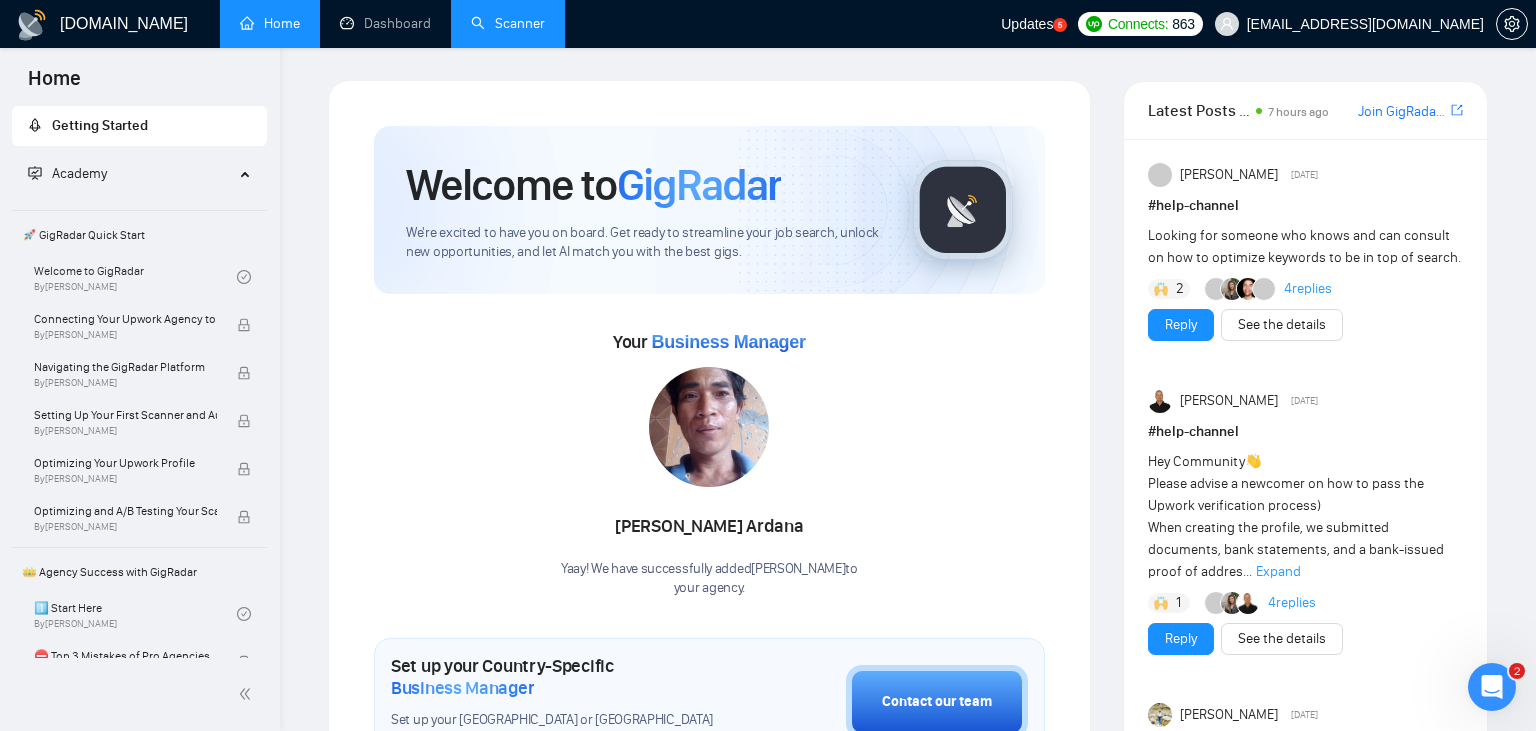 click on "Scanner" at bounding box center (508, 23) 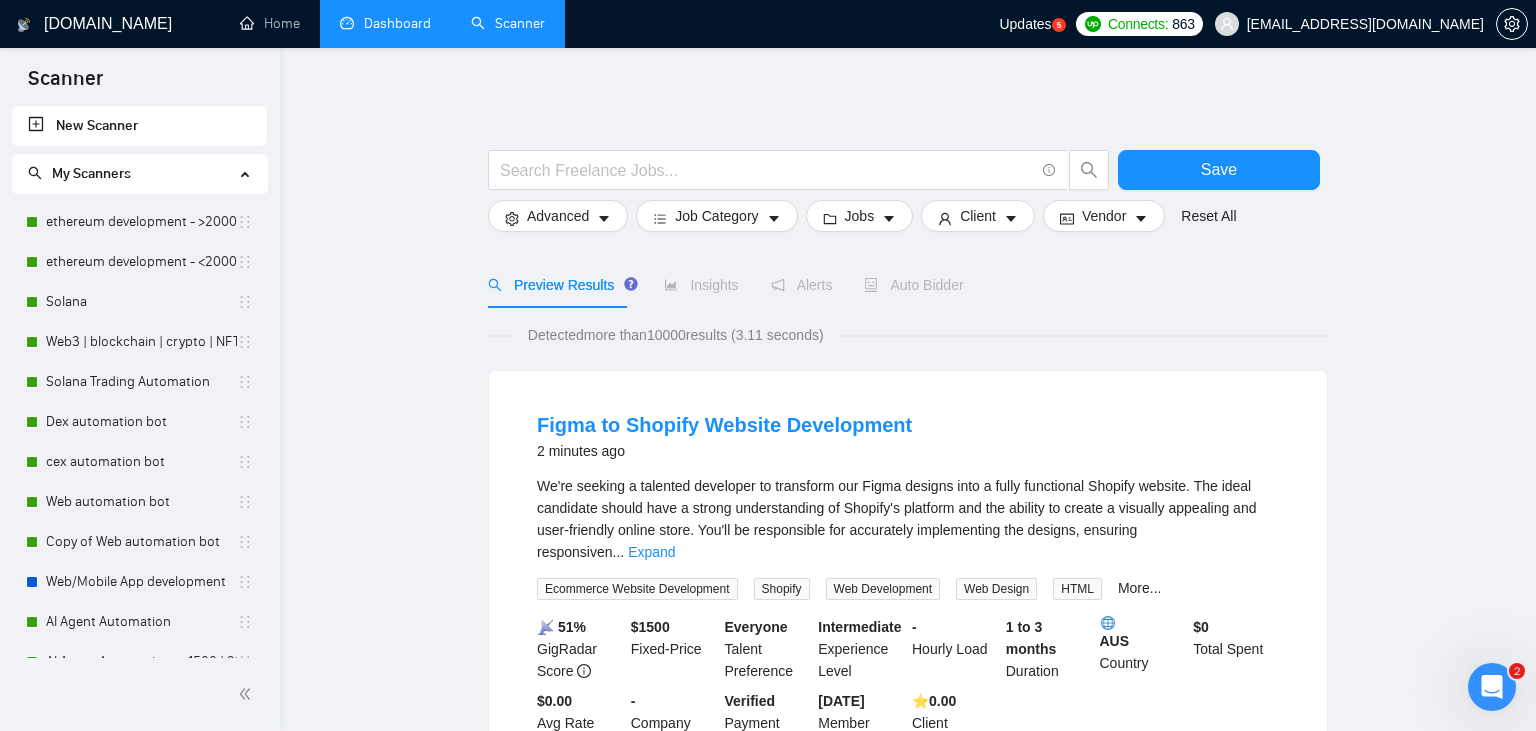 click on "Dashboard" at bounding box center [385, 23] 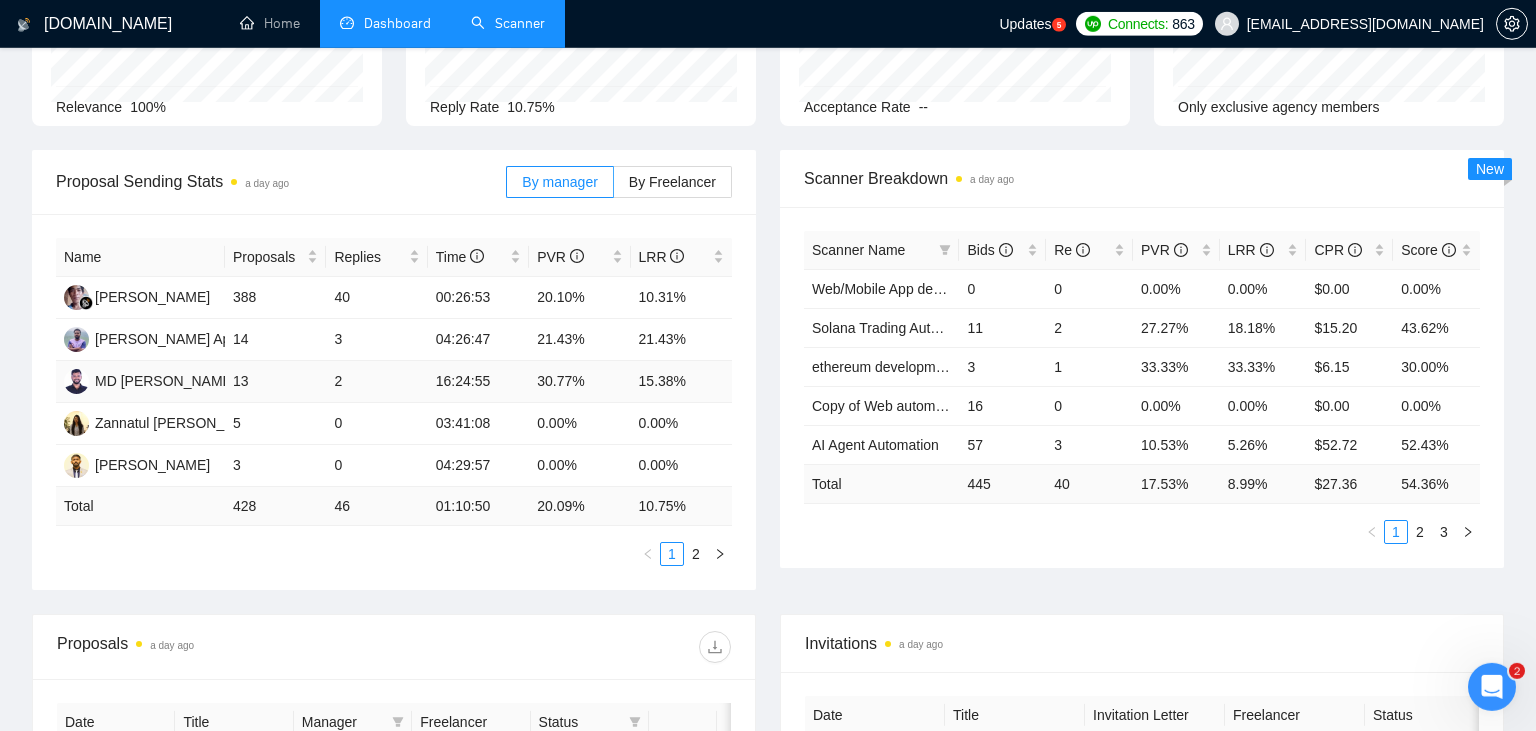 scroll, scrollTop: 228, scrollLeft: 0, axis: vertical 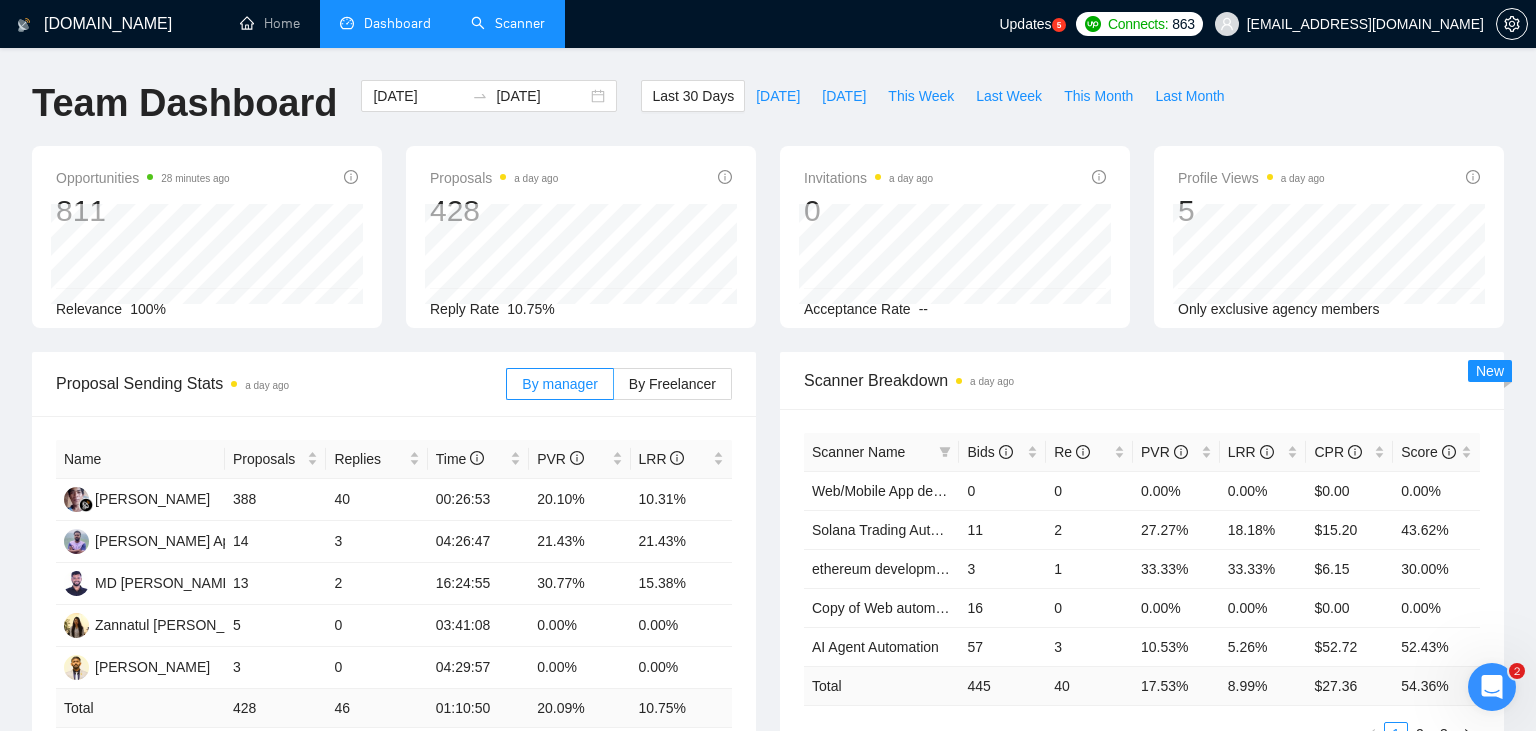 click on "Scanner" at bounding box center (508, 23) 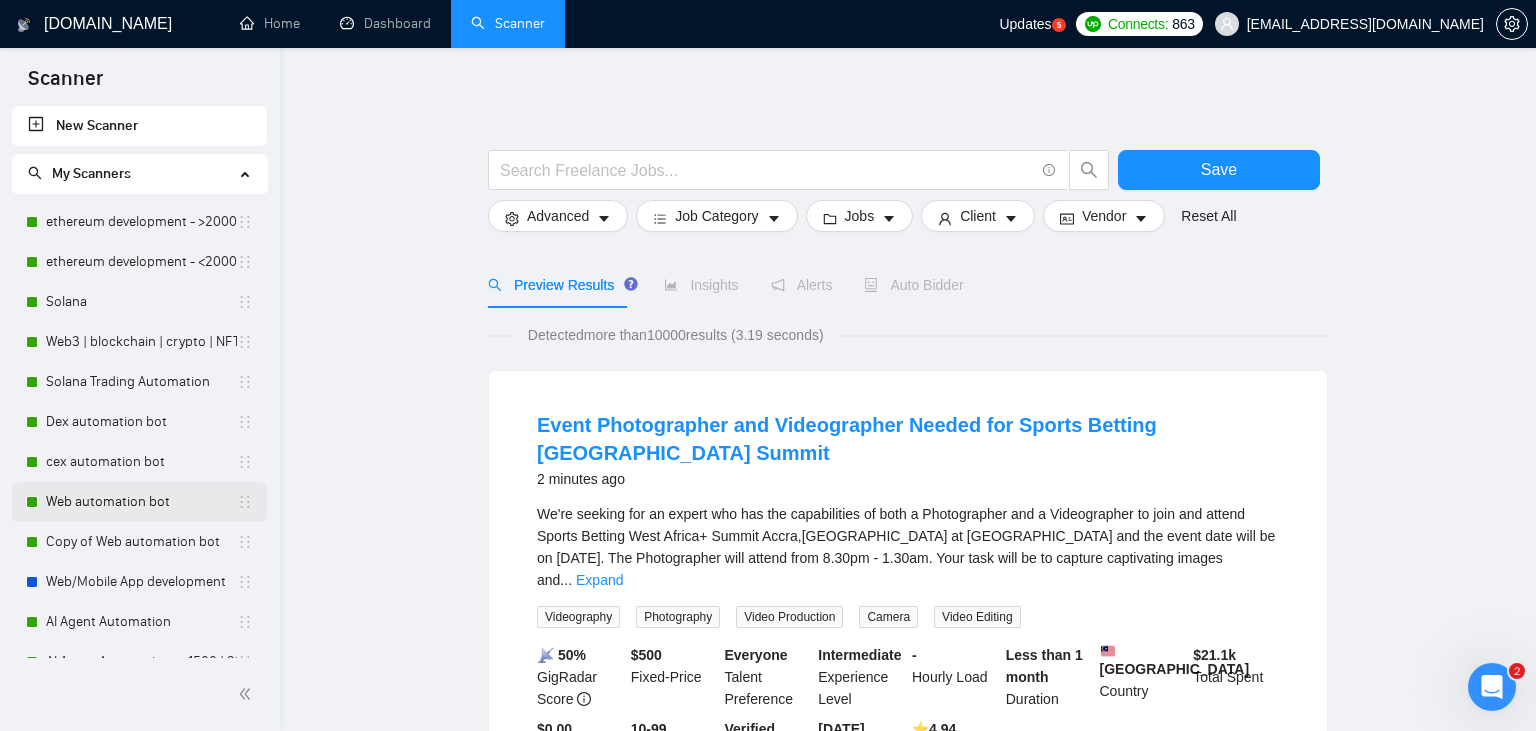 click on "Web automation bot" at bounding box center (141, 502) 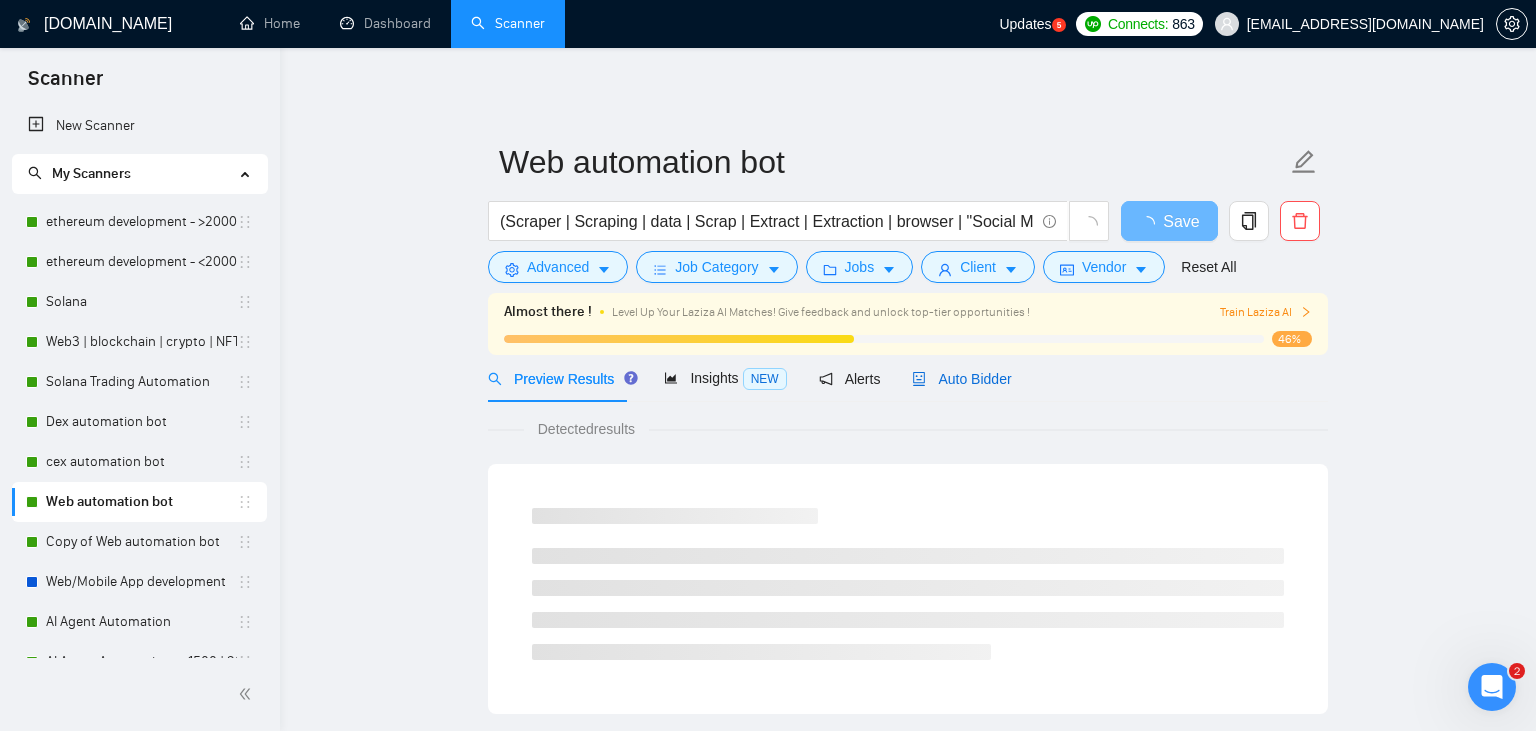 click on "Auto Bidder" at bounding box center [961, 379] 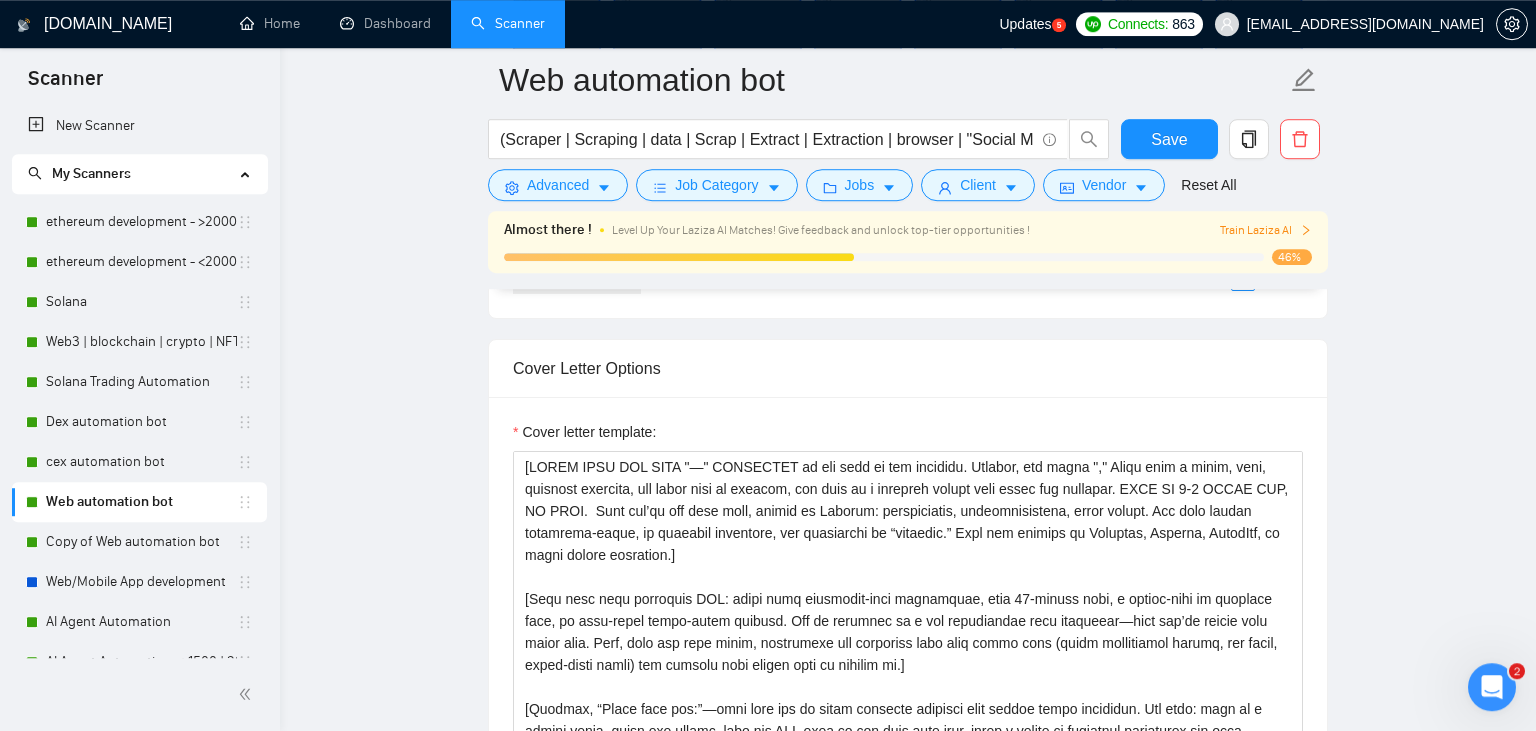 scroll, scrollTop: 1772, scrollLeft: 0, axis: vertical 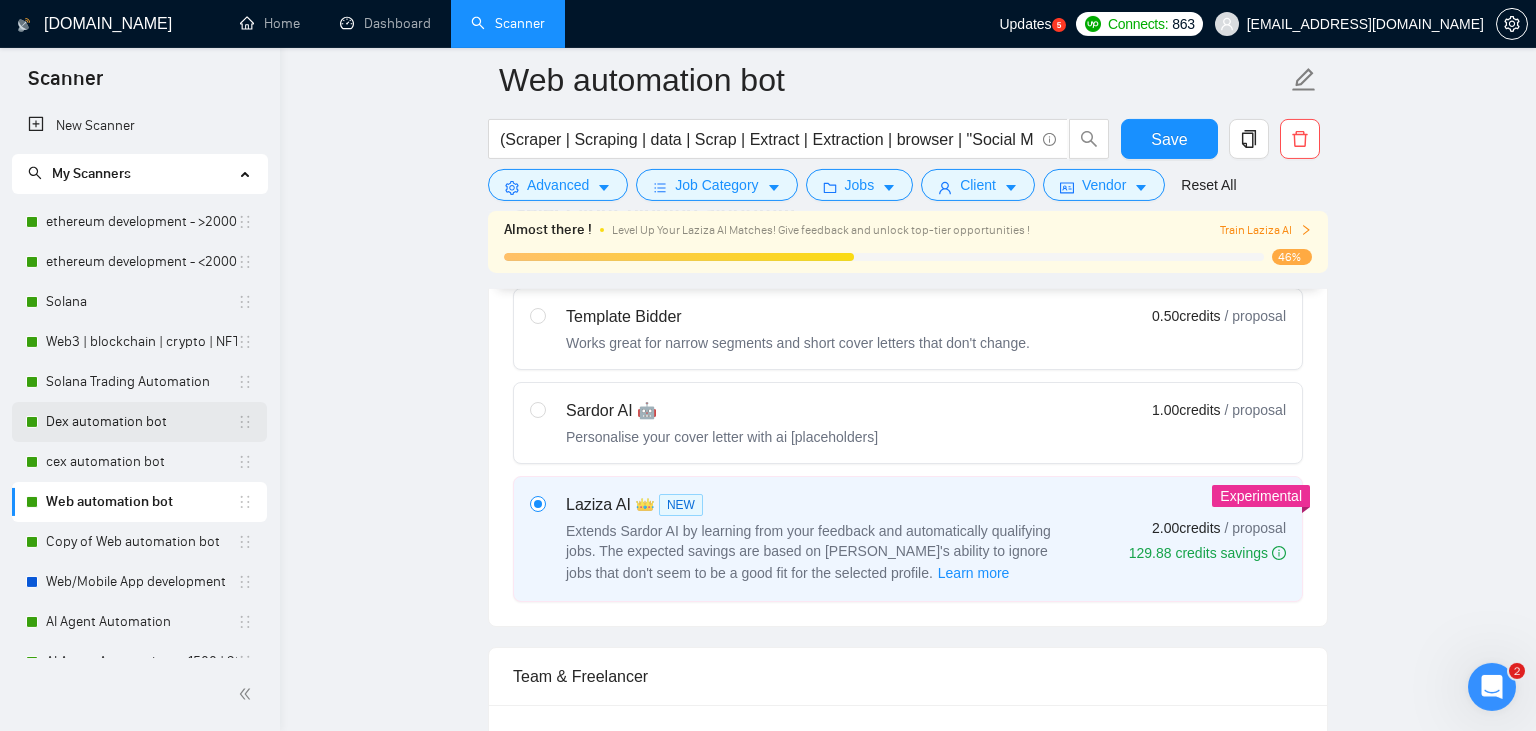 click on "Dex automation bot" at bounding box center [141, 422] 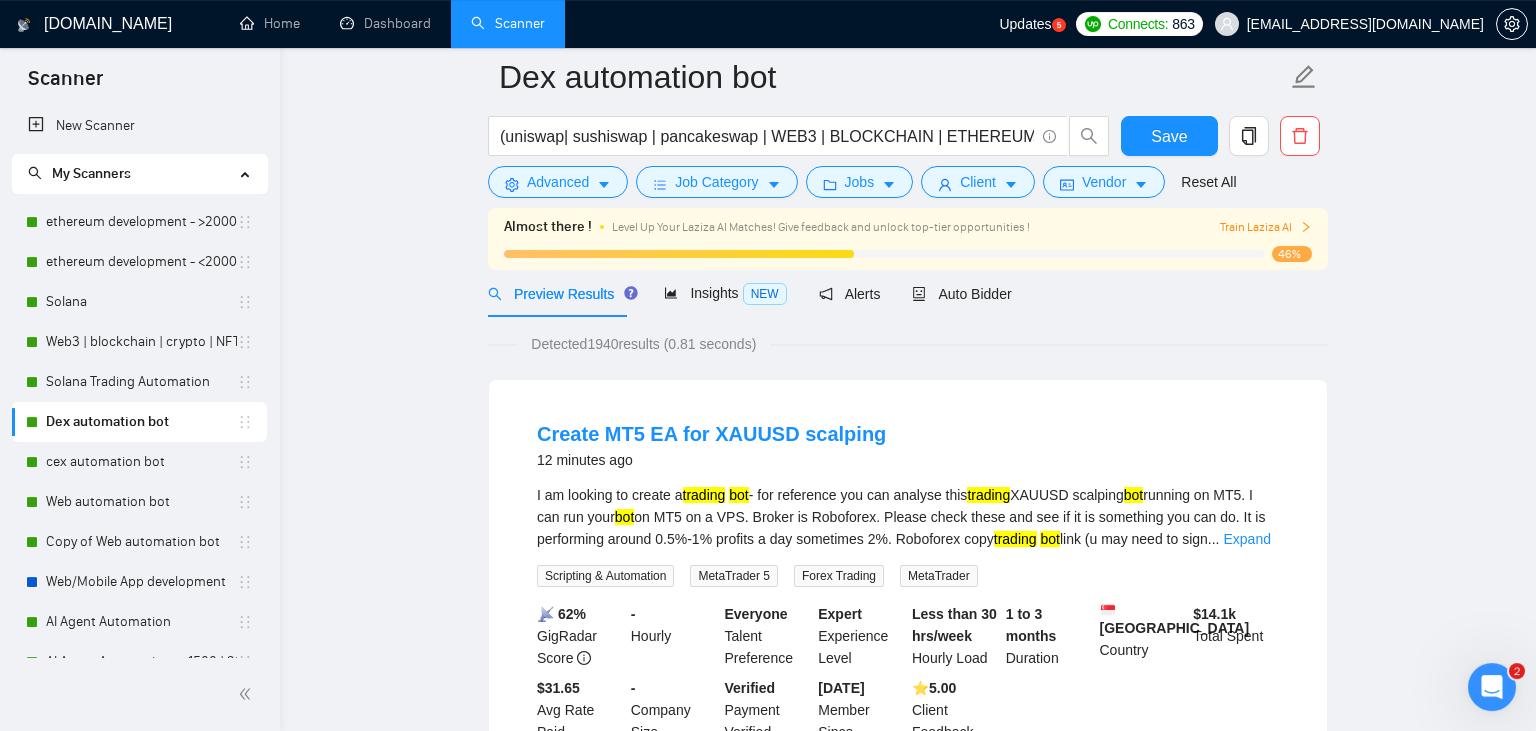 scroll, scrollTop: 0, scrollLeft: 0, axis: both 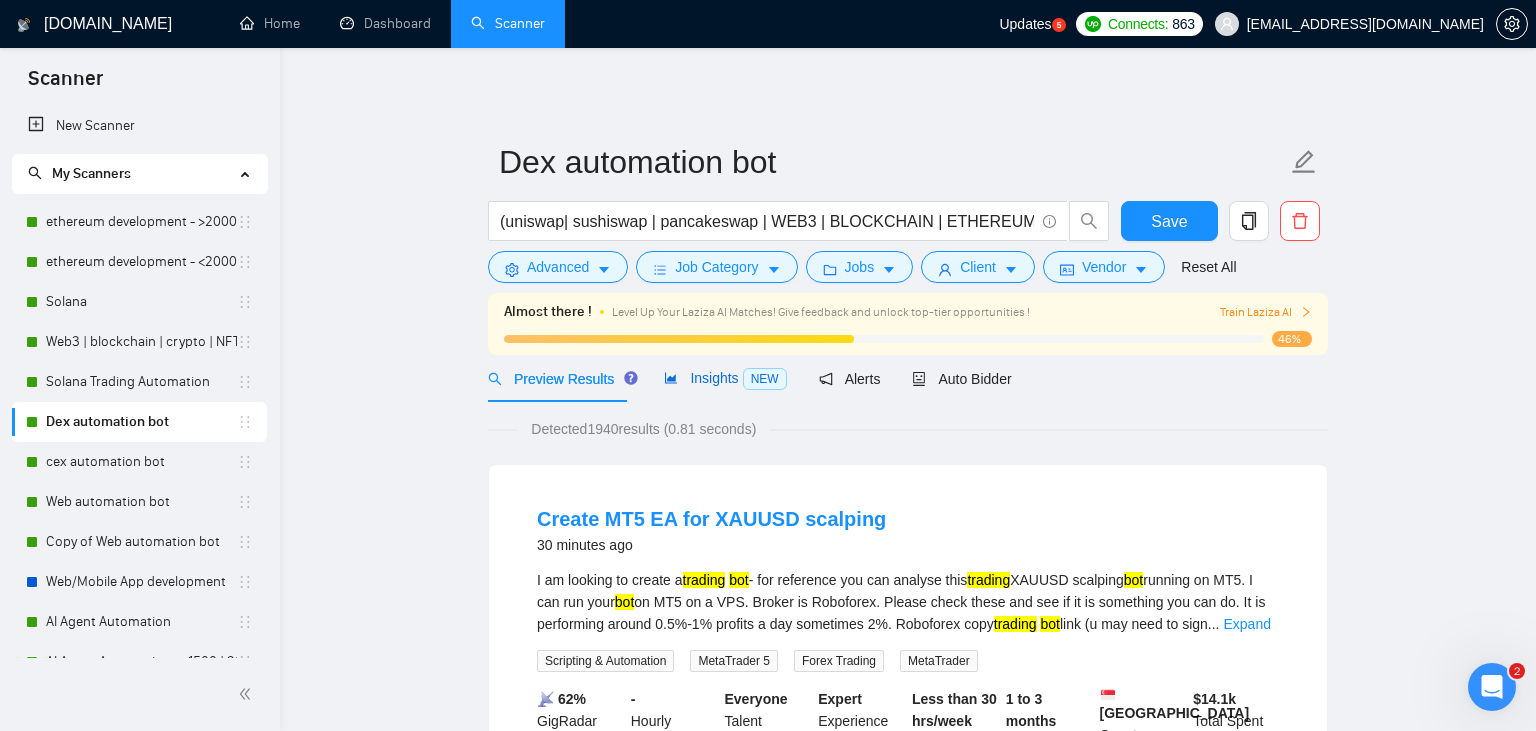 click on "Insights NEW" at bounding box center [725, 378] 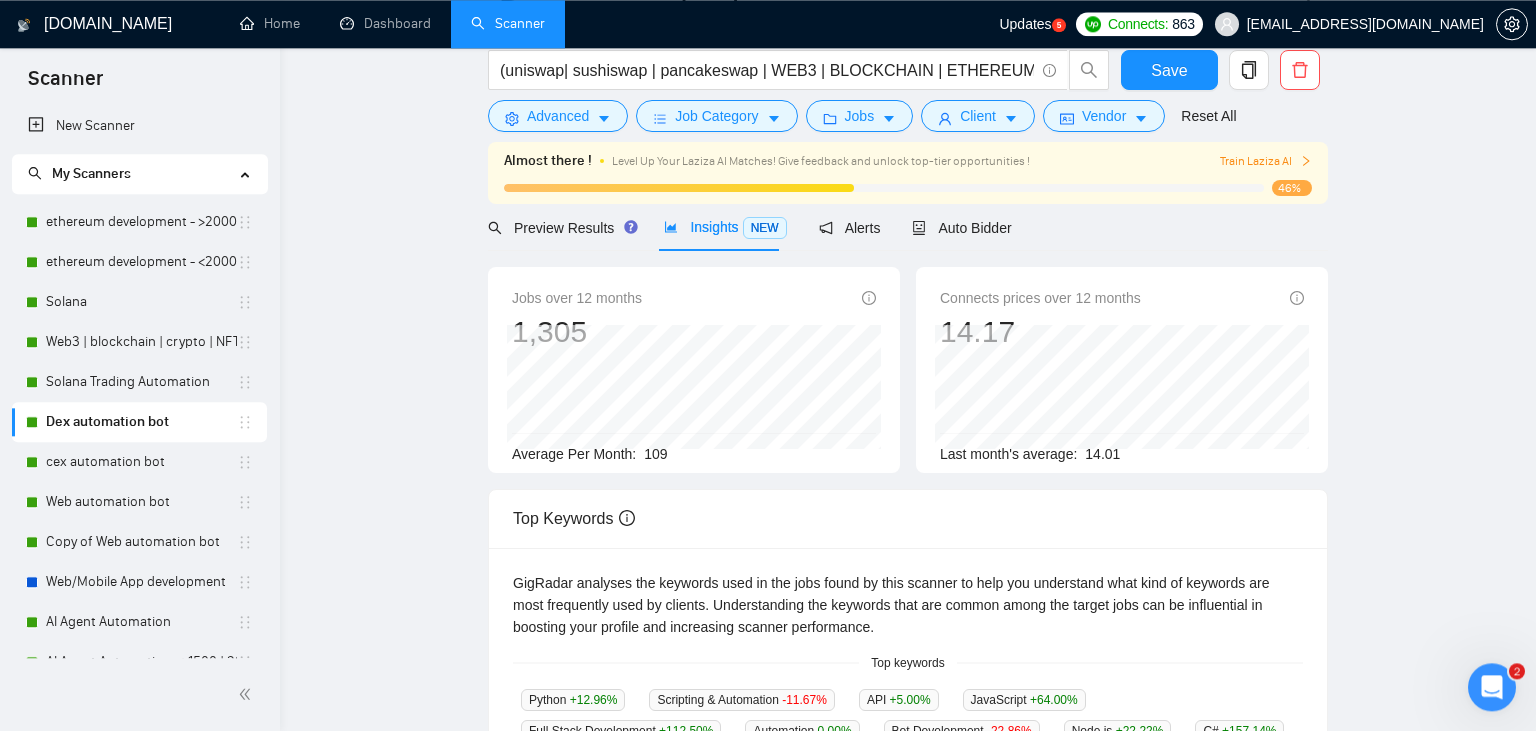 scroll, scrollTop: 0, scrollLeft: 0, axis: both 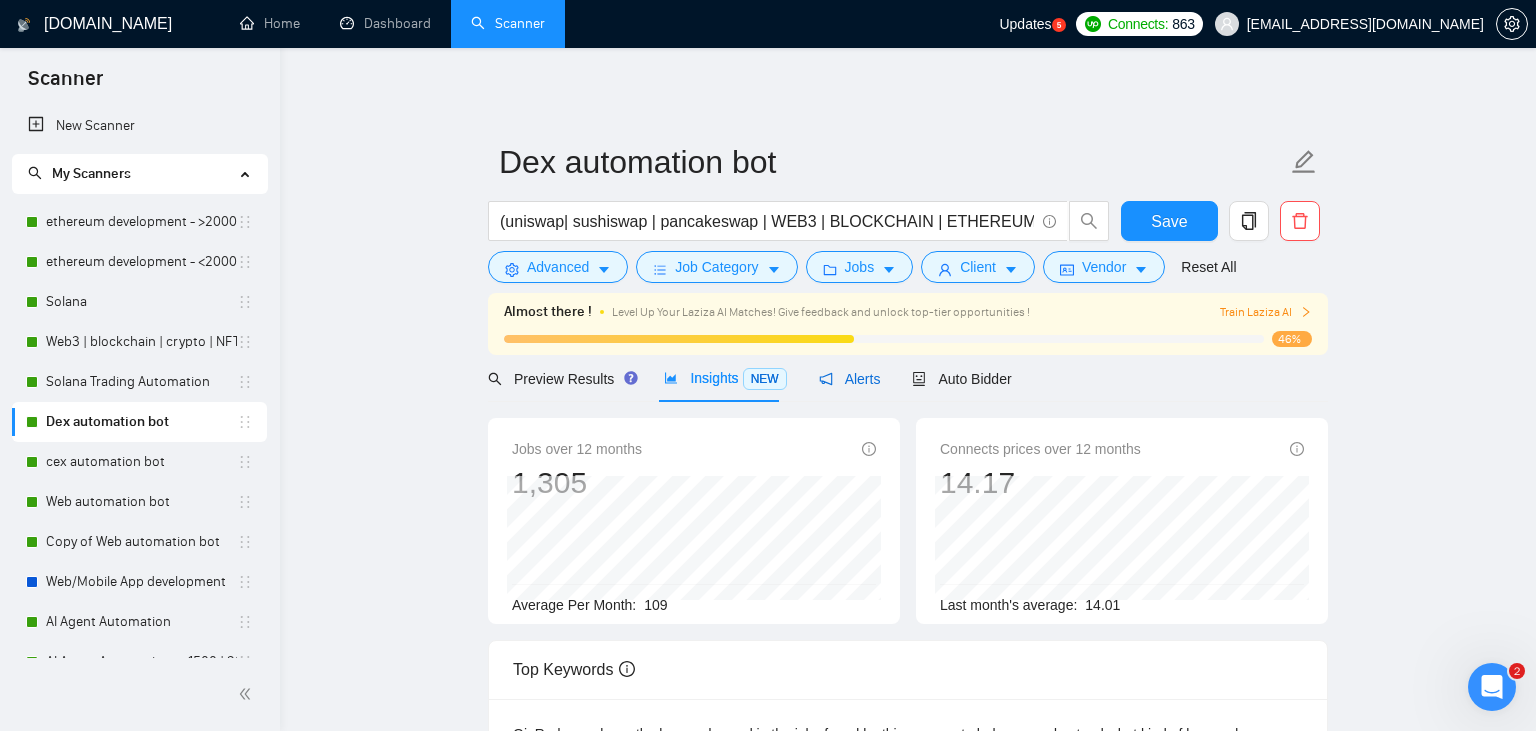 click on "Alerts" at bounding box center [850, 379] 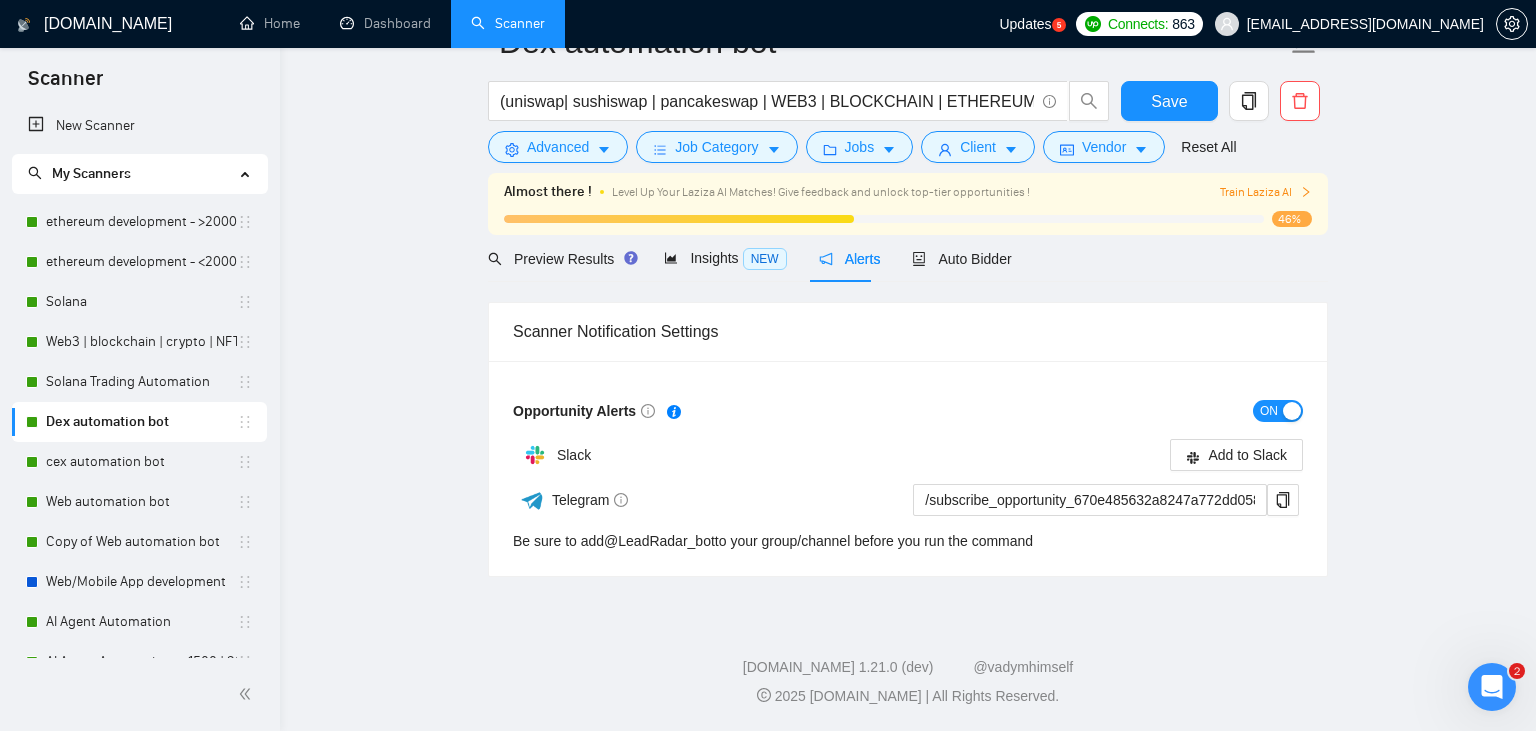 scroll, scrollTop: 0, scrollLeft: 0, axis: both 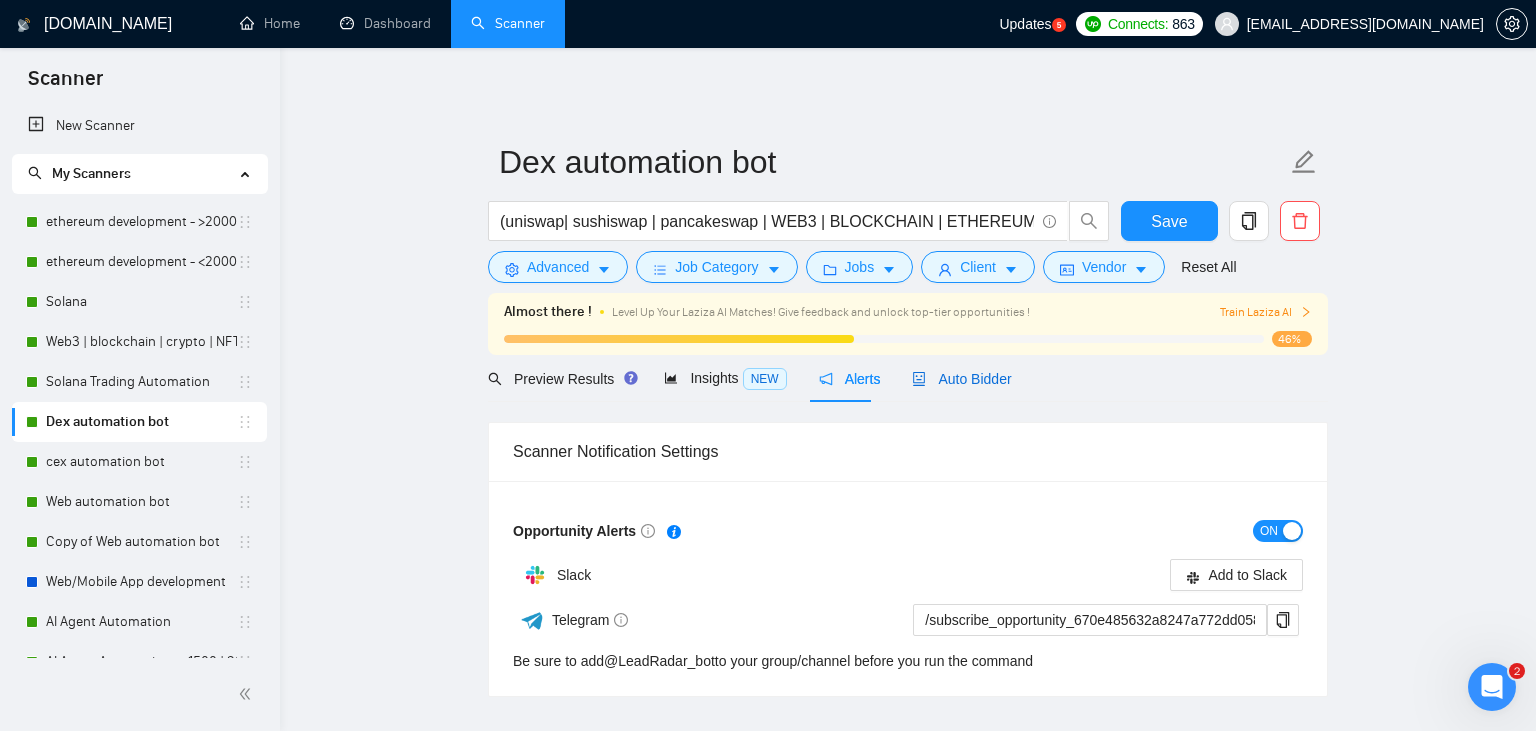 click on "Auto Bidder" at bounding box center (961, 379) 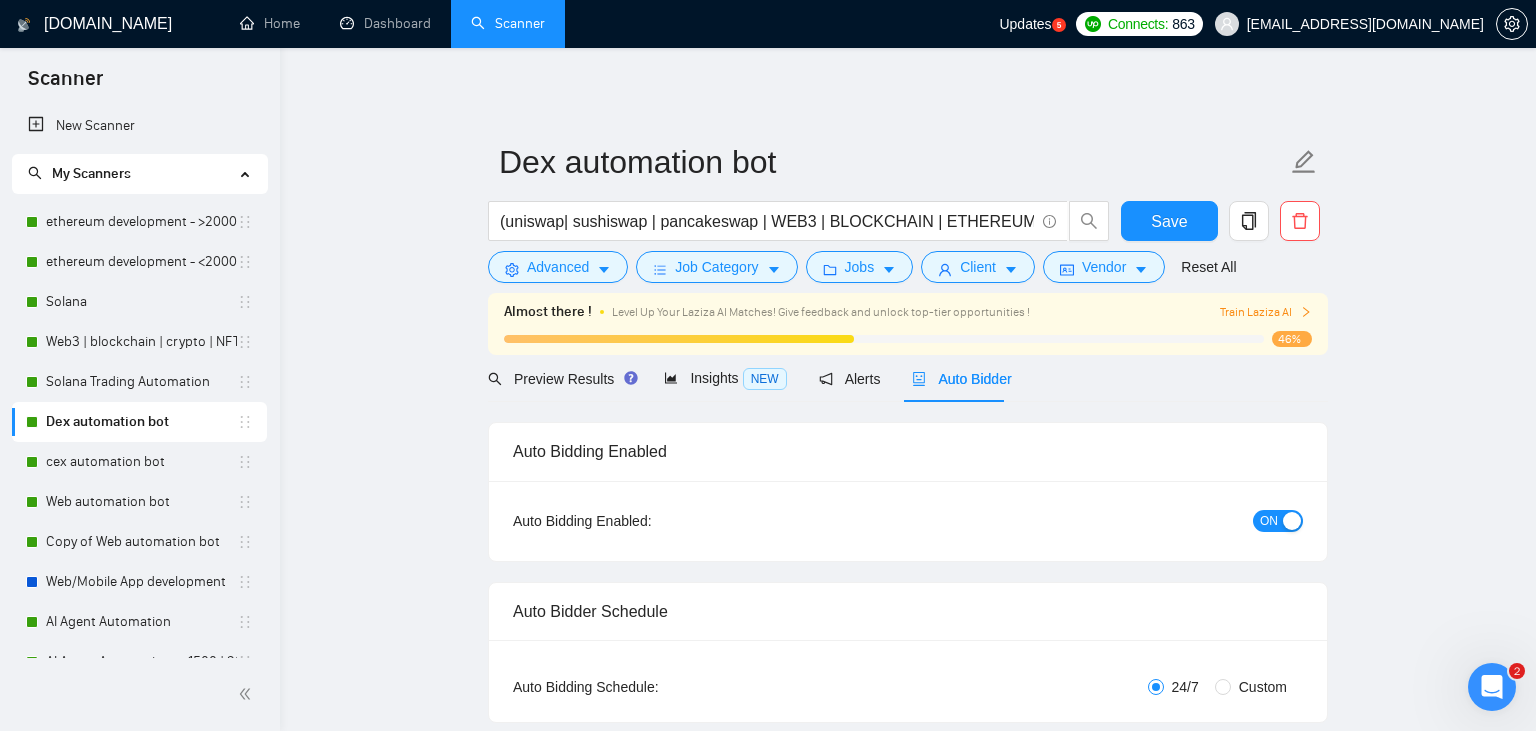 type 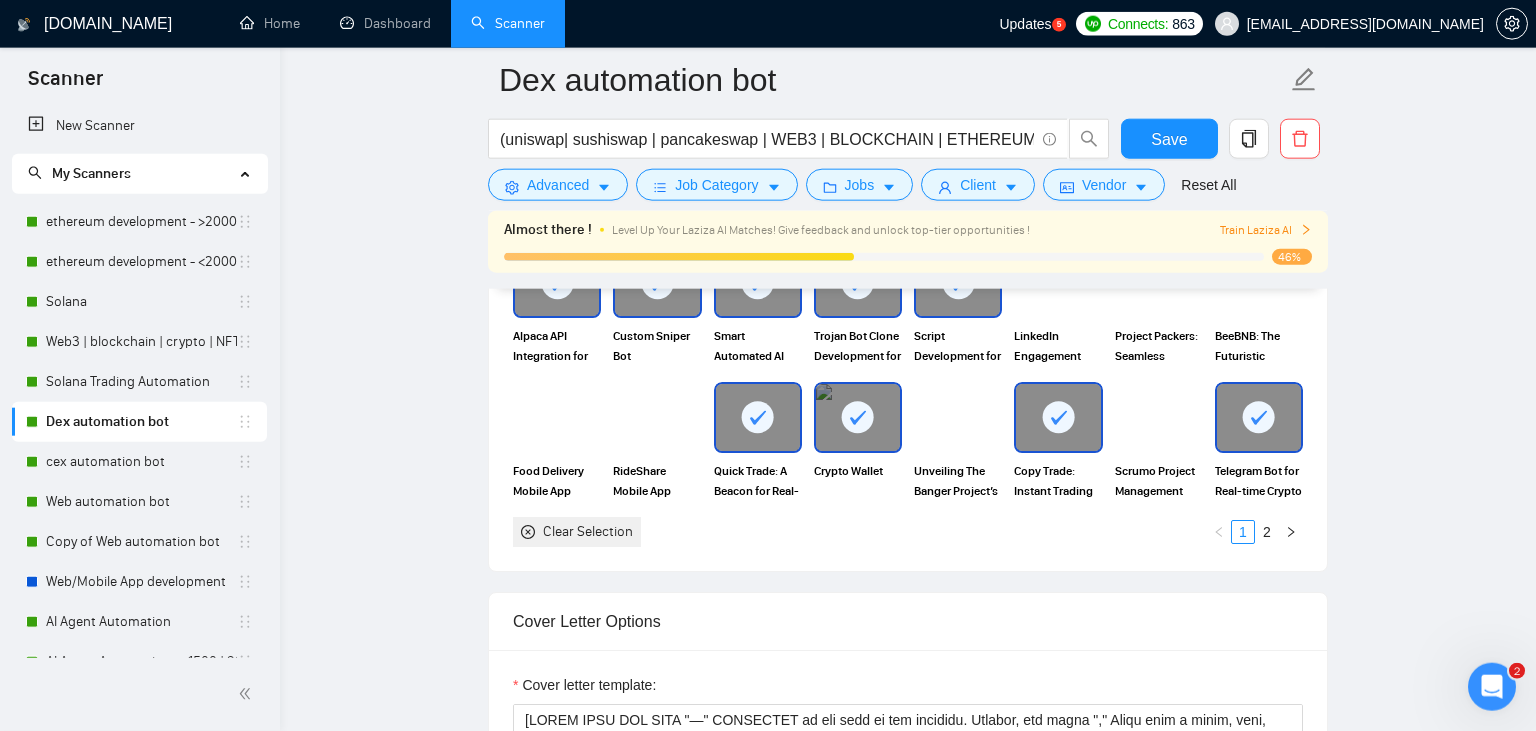 scroll, scrollTop: 1884, scrollLeft: 0, axis: vertical 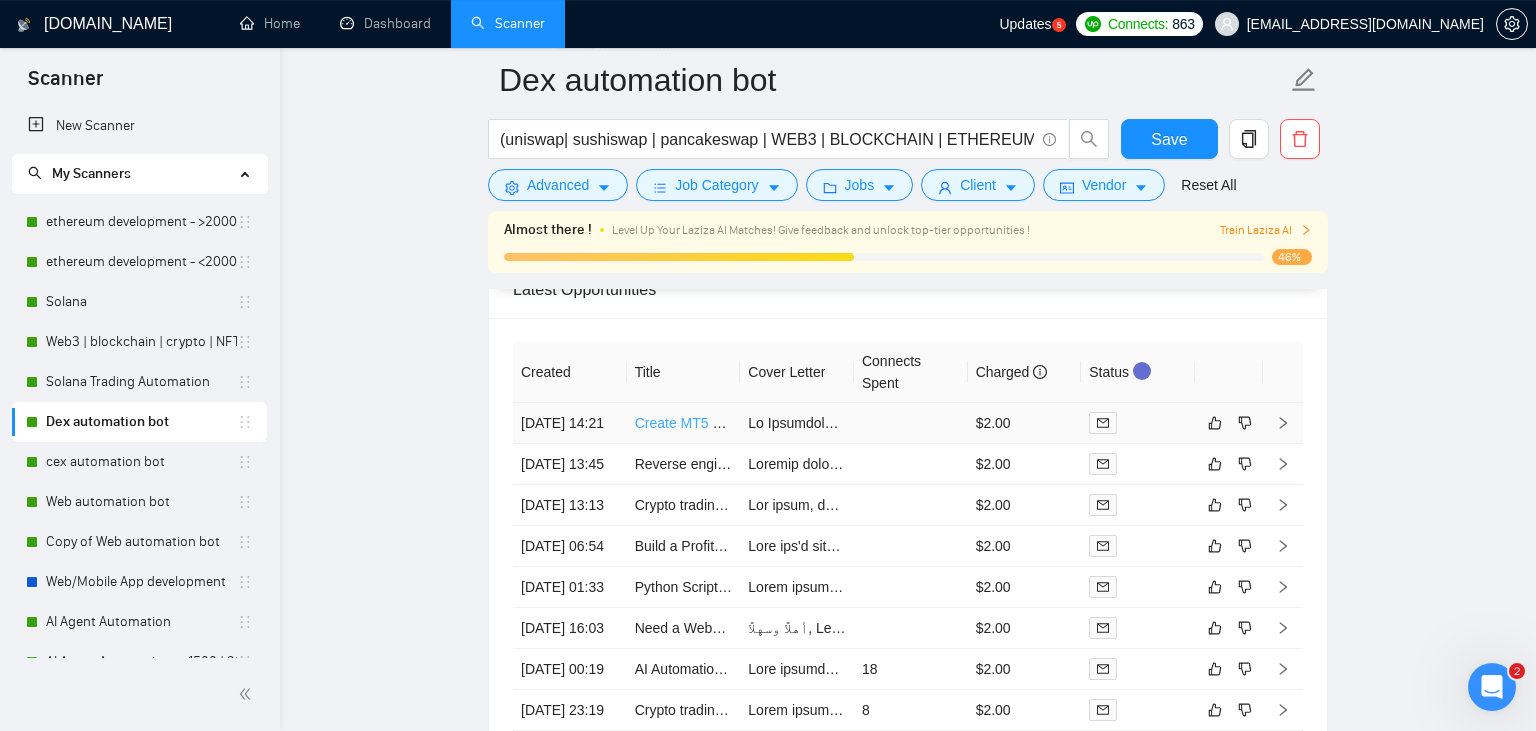 click on "Create MT5 EA for XAUUSD scalping" at bounding box center (751, 423) 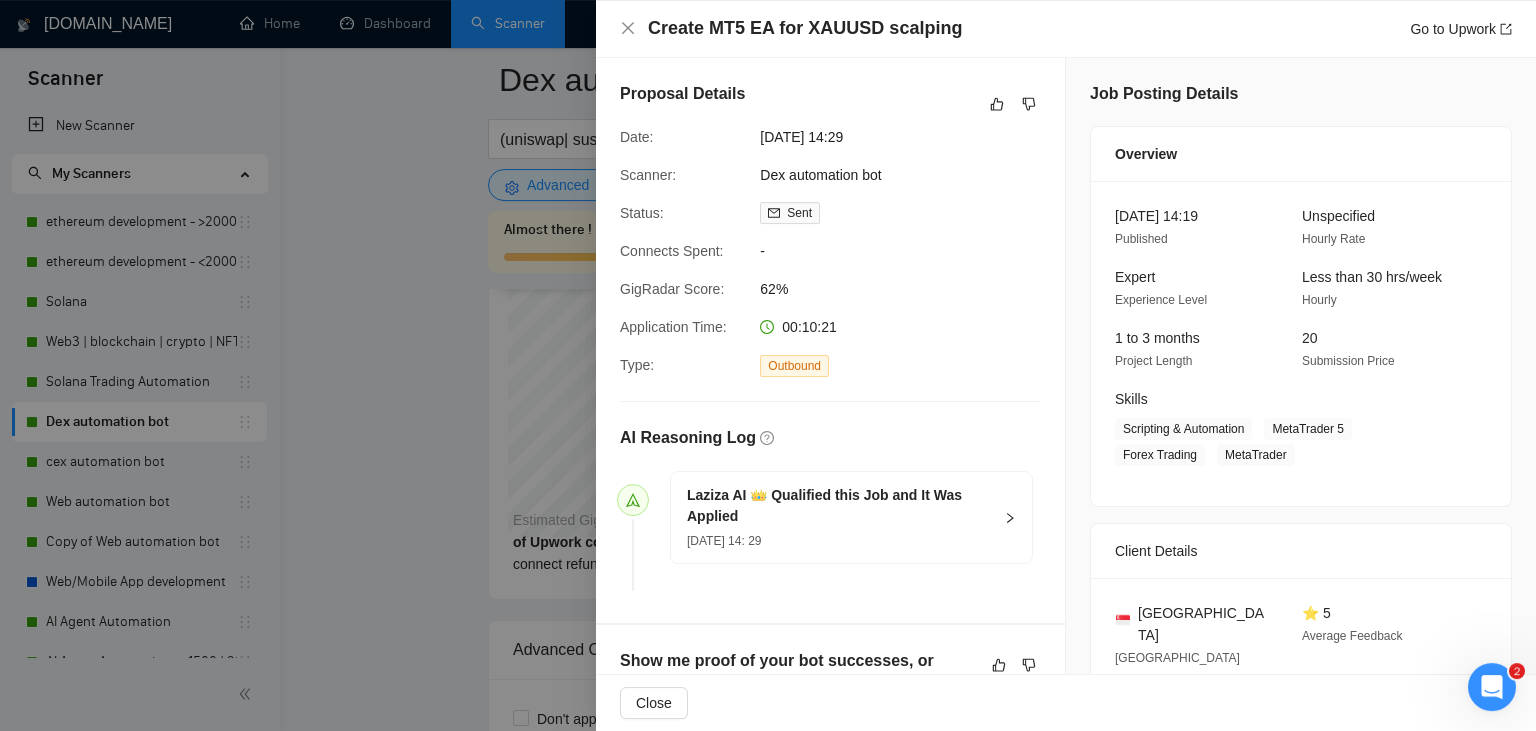 scroll, scrollTop: 3854, scrollLeft: 0, axis: vertical 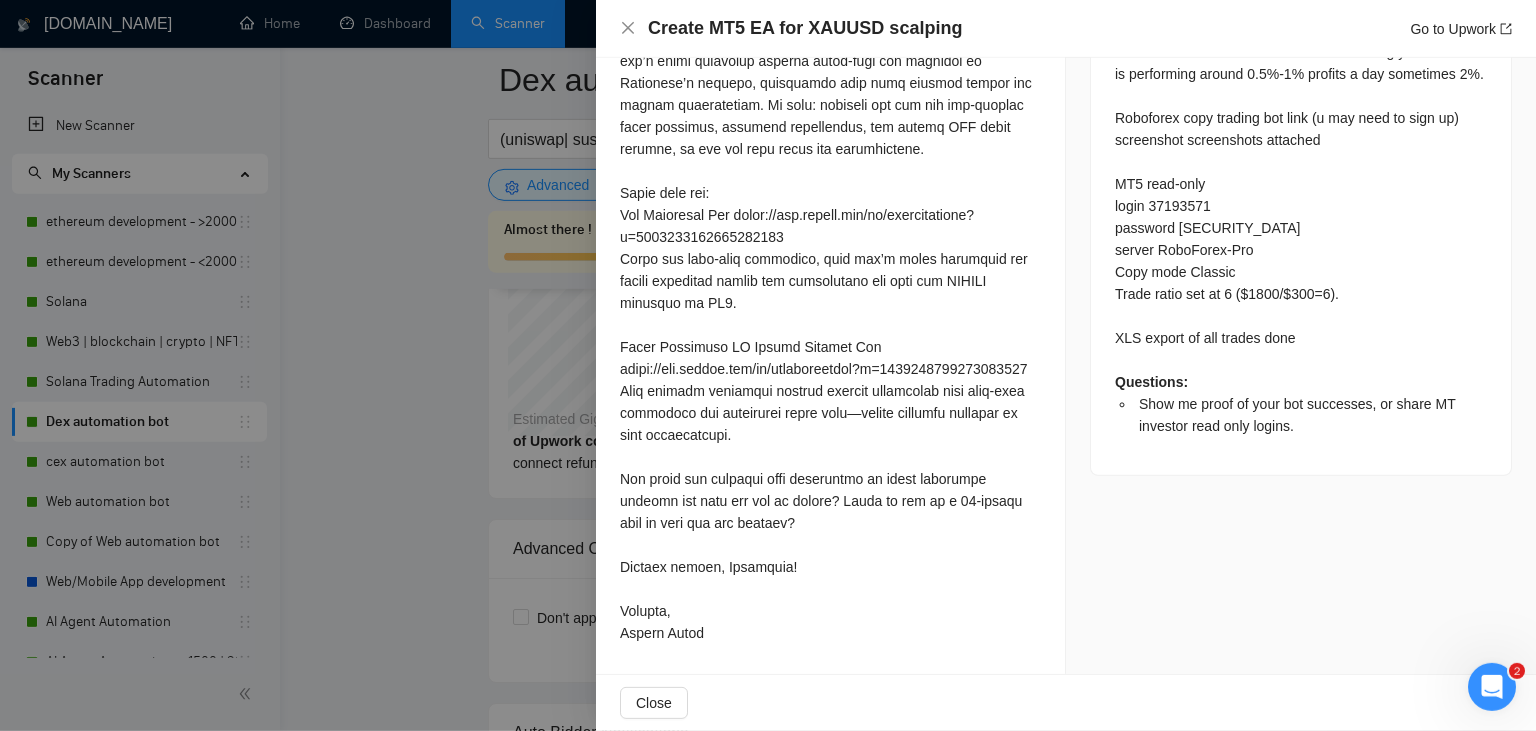 click at bounding box center [768, 365] 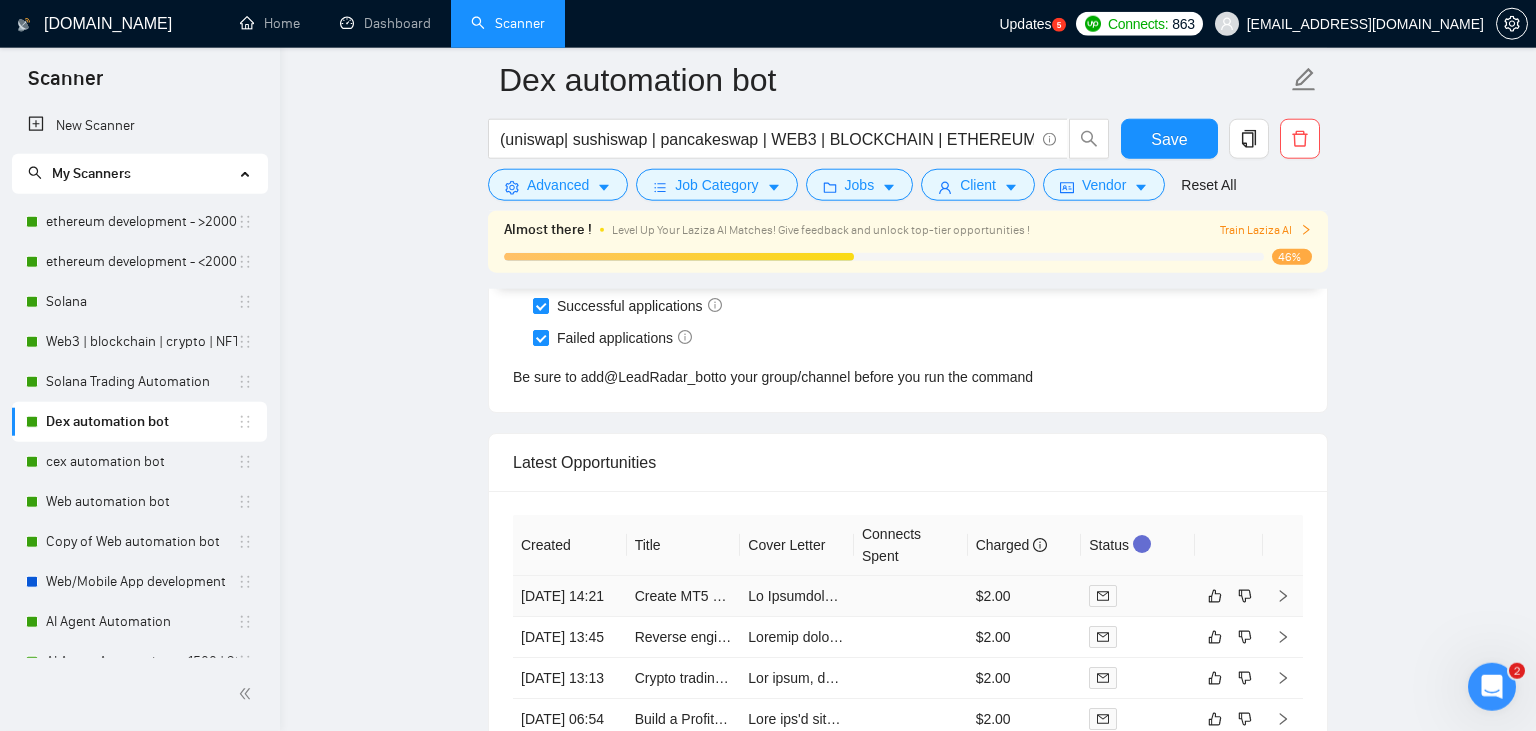 scroll, scrollTop: 4919, scrollLeft: 0, axis: vertical 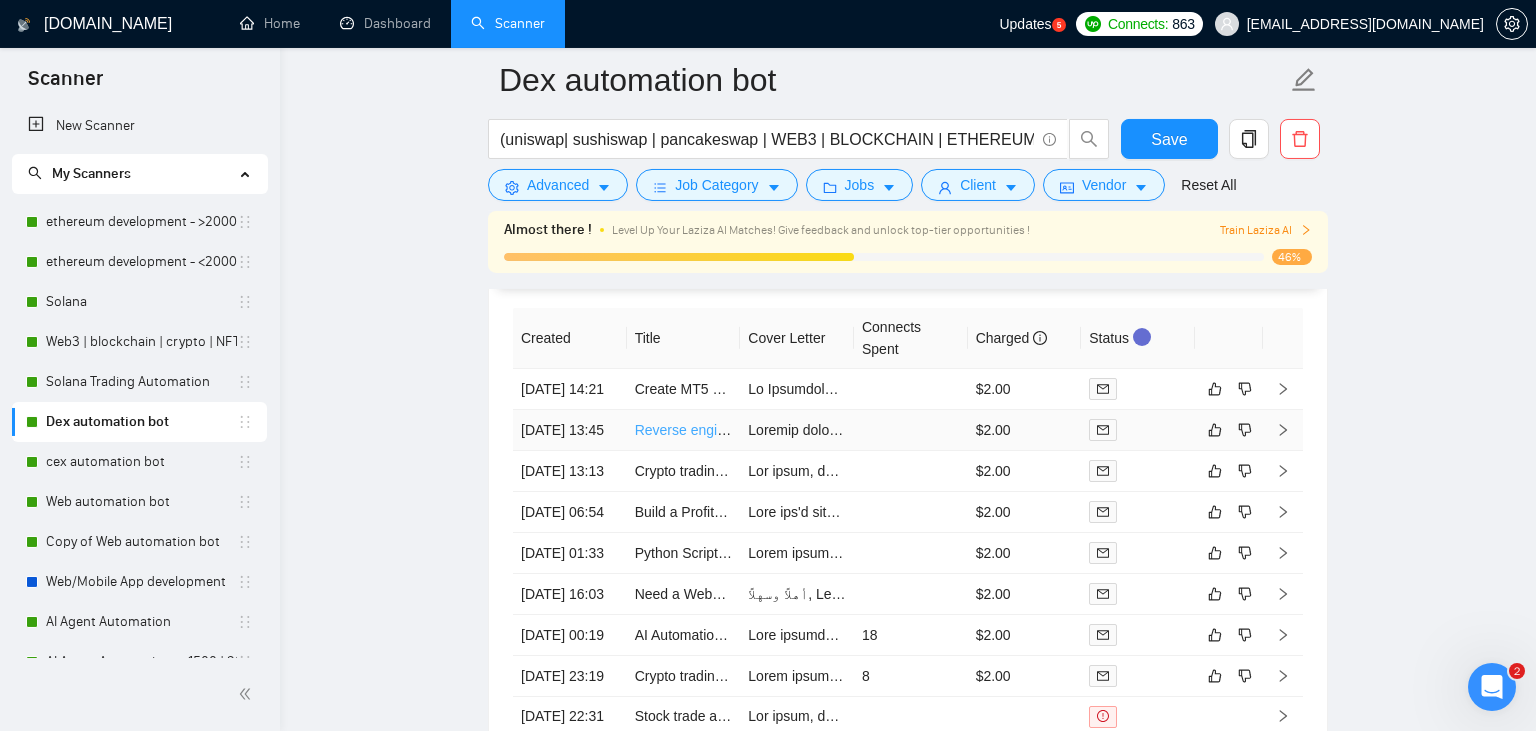 click on "Reverse engineer MT5 trading scalping bot running on Roboforex" at bounding box center (838, 430) 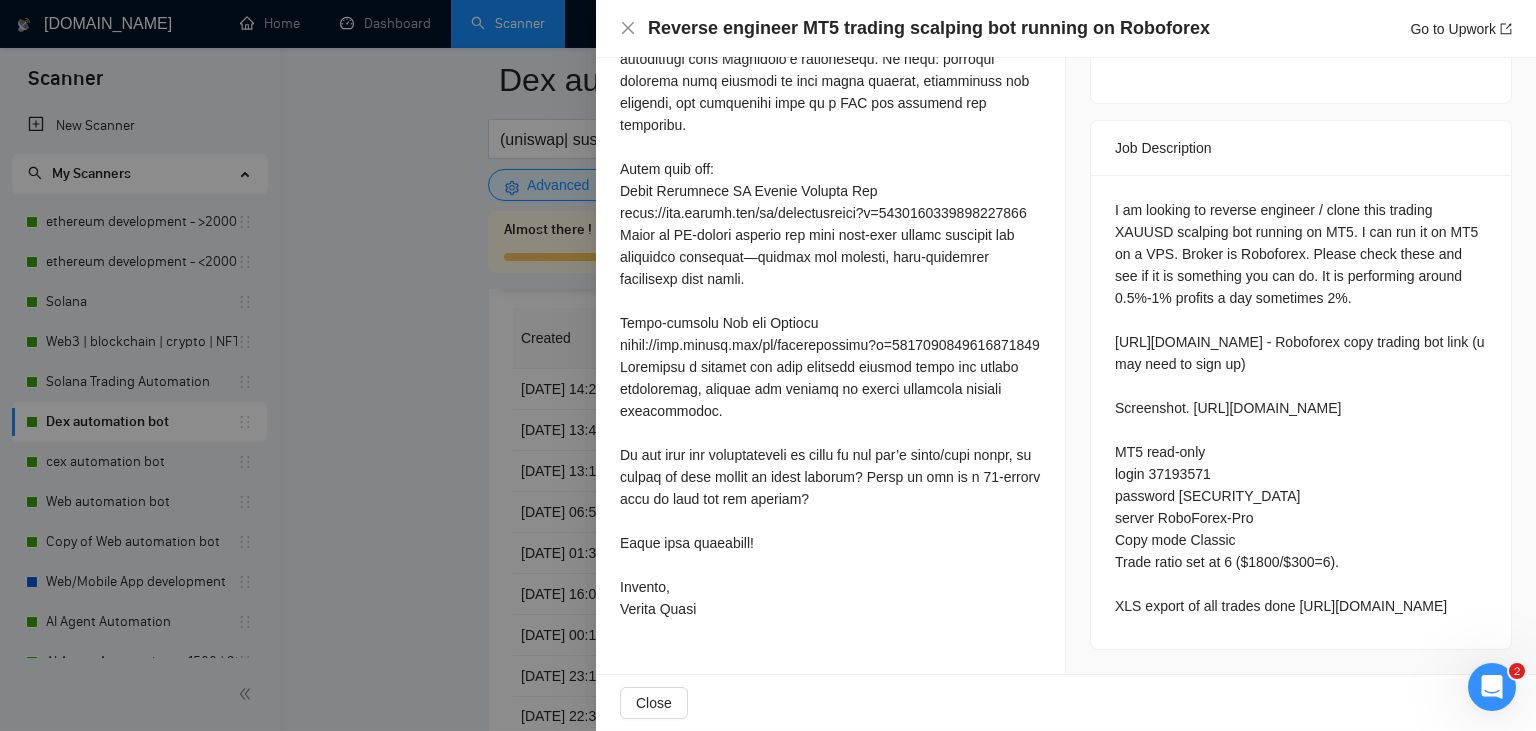 scroll, scrollTop: 4868, scrollLeft: 0, axis: vertical 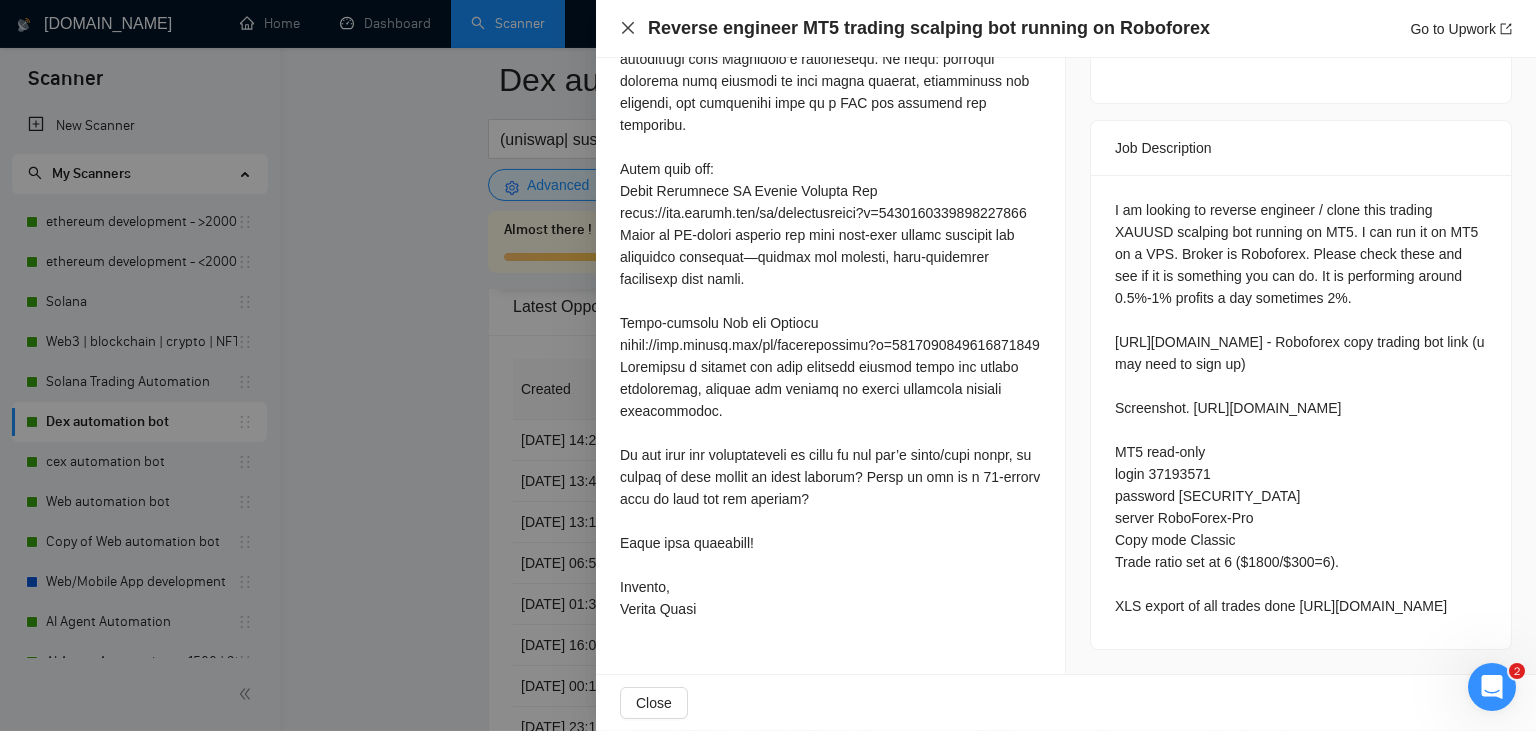 click 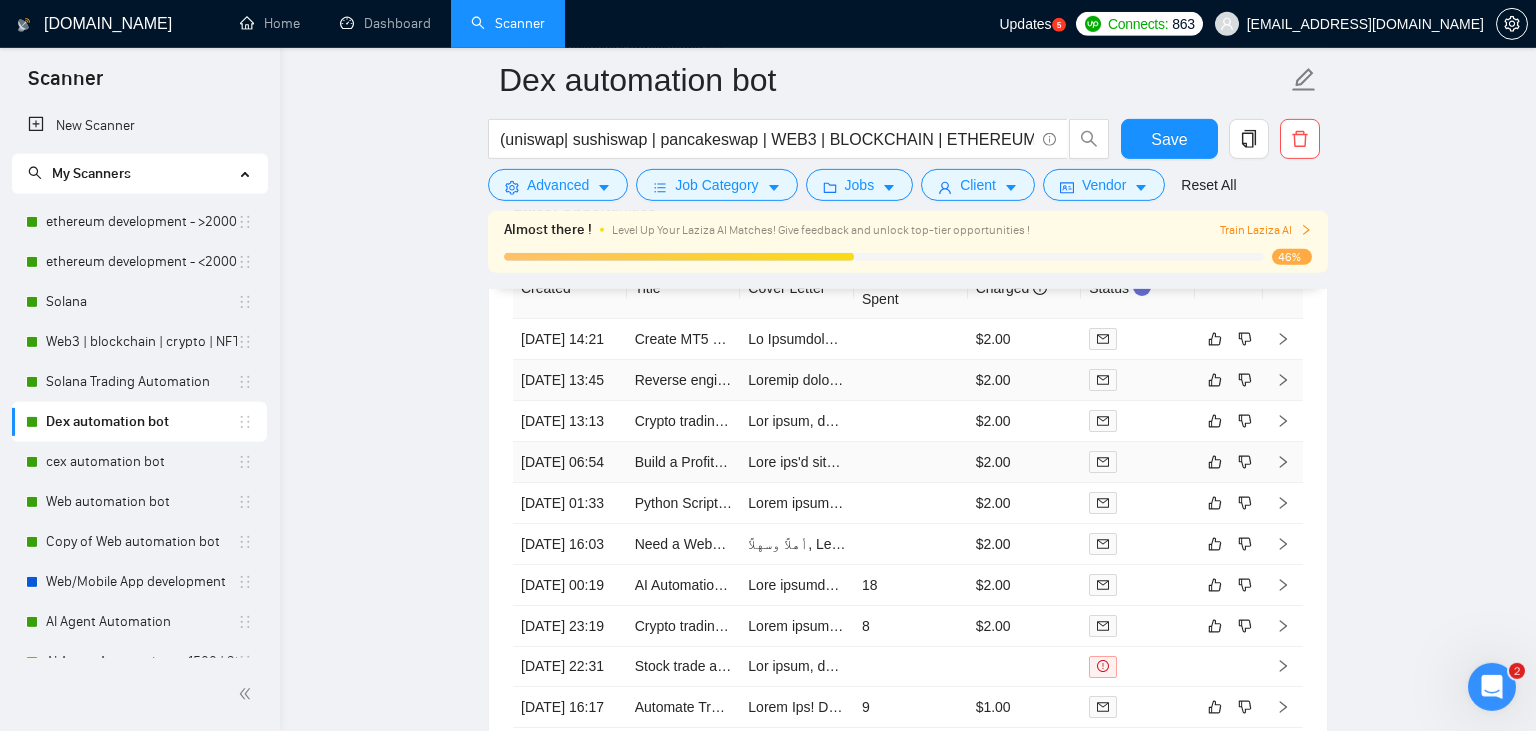 scroll, scrollTop: 5038, scrollLeft: 0, axis: vertical 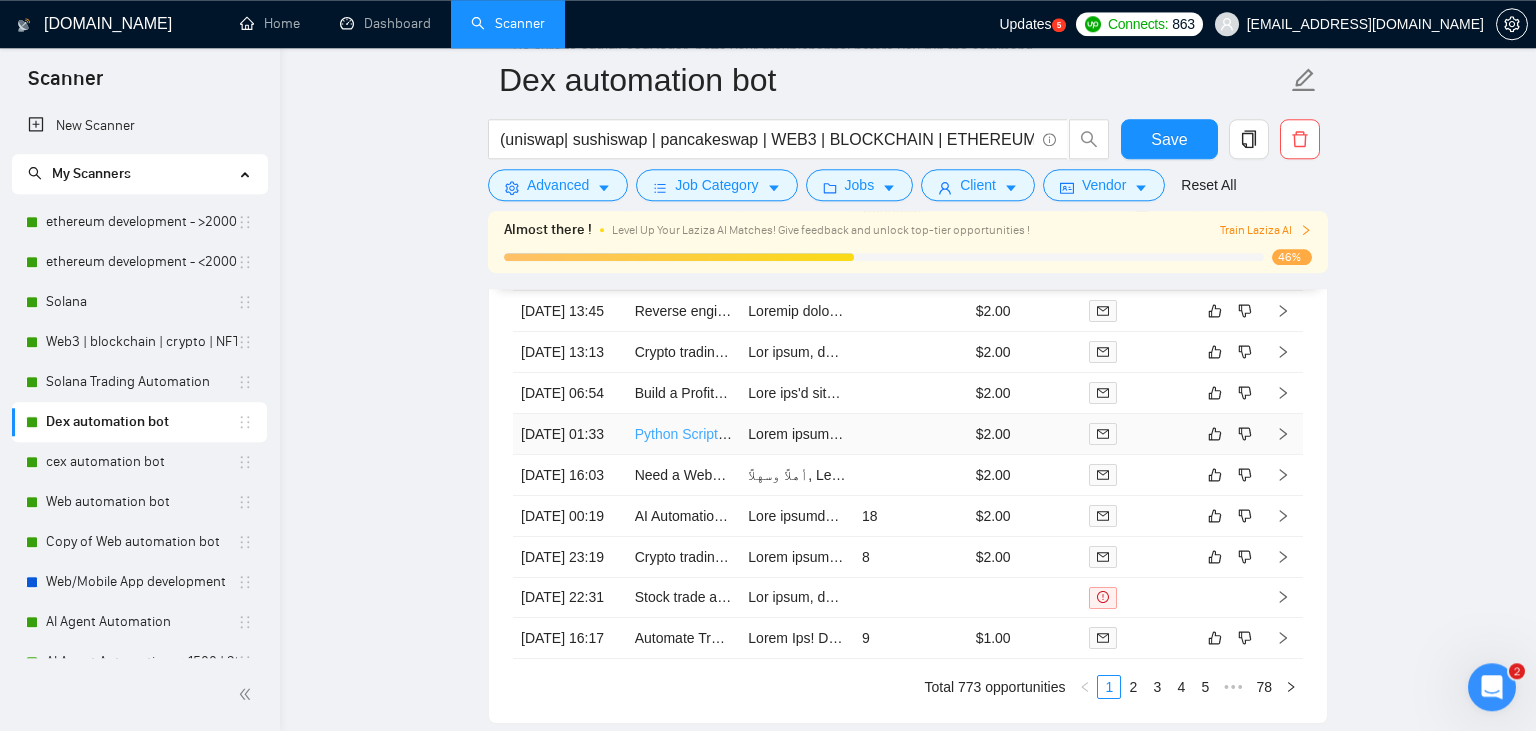 click on "Python Script for Interactive Brokers" at bounding box center (747, 434) 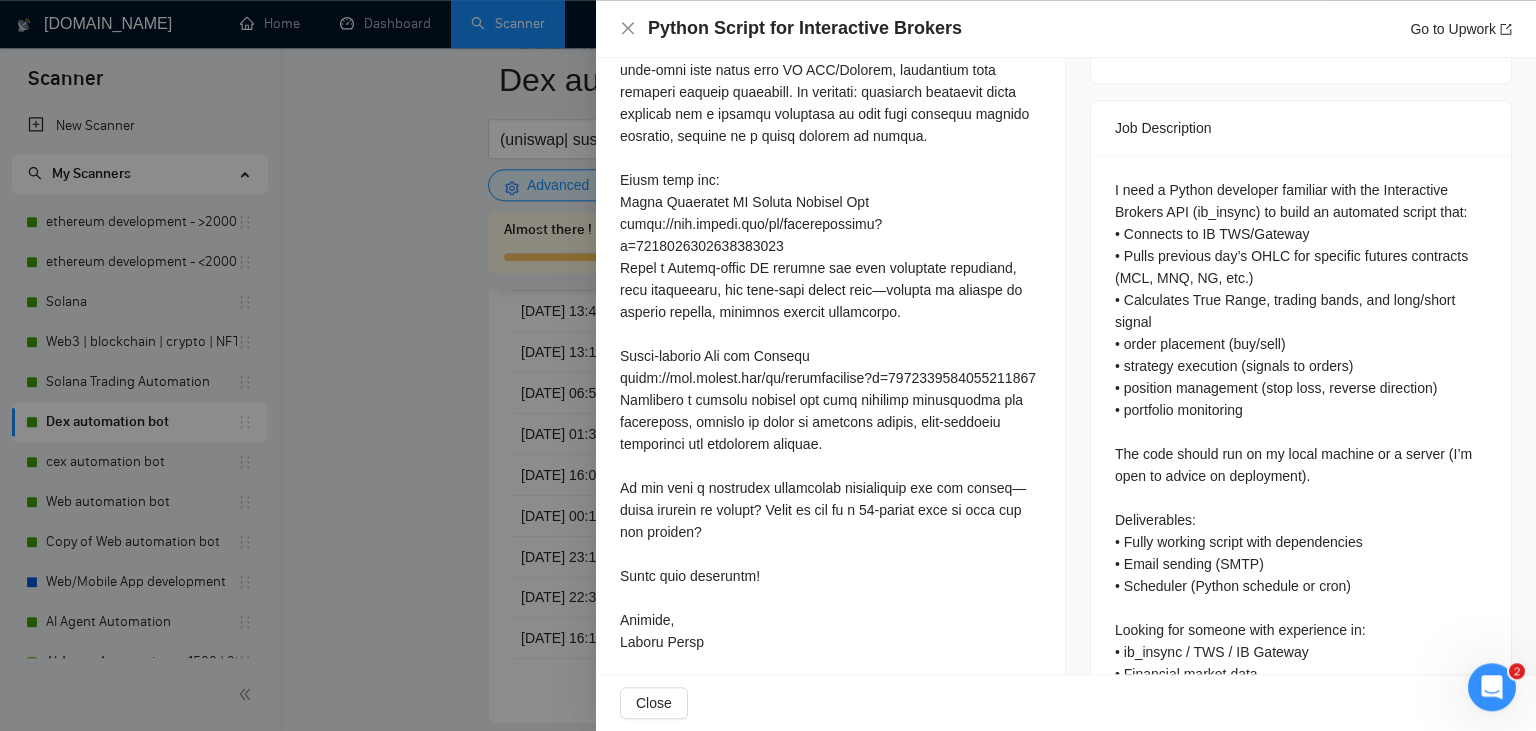 scroll, scrollTop: 837, scrollLeft: 0, axis: vertical 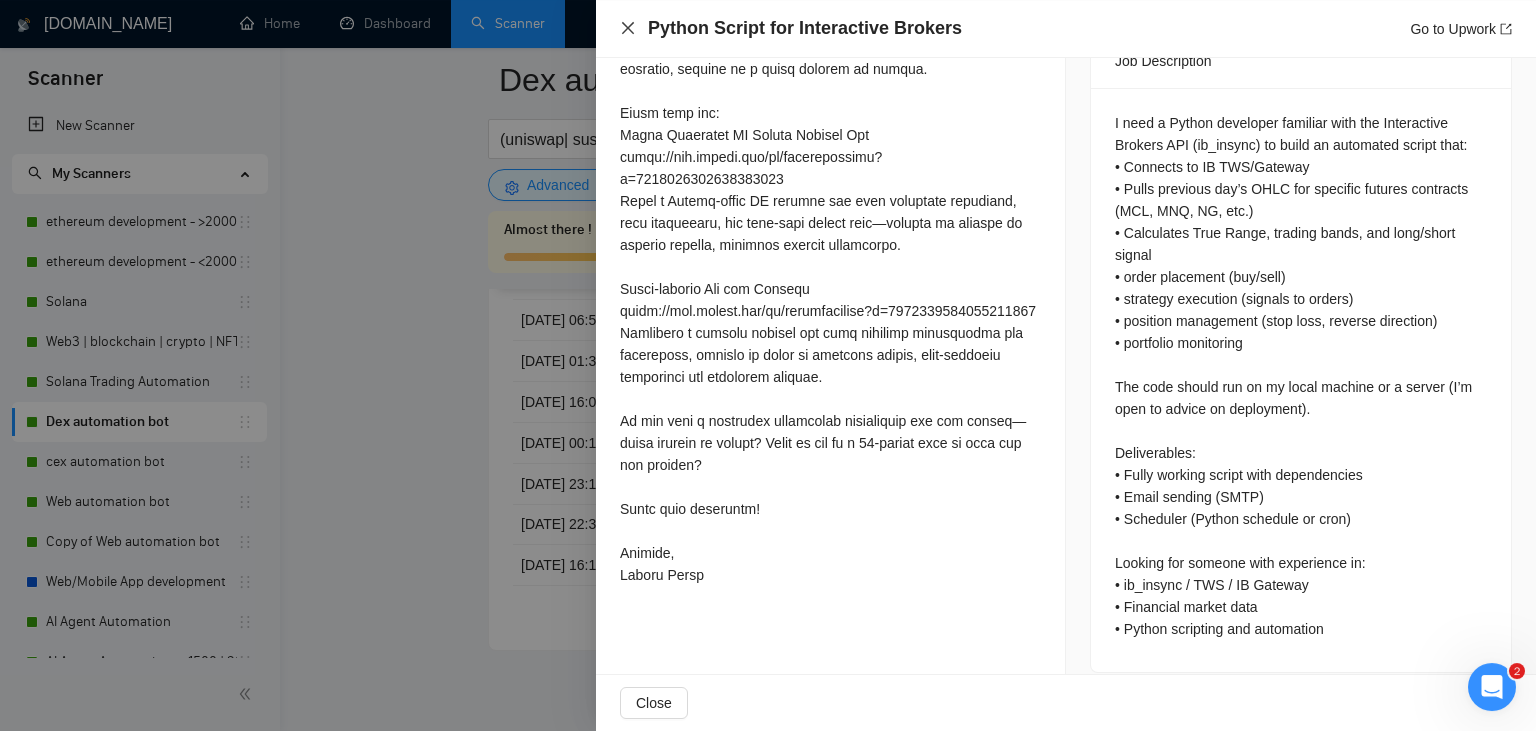 click 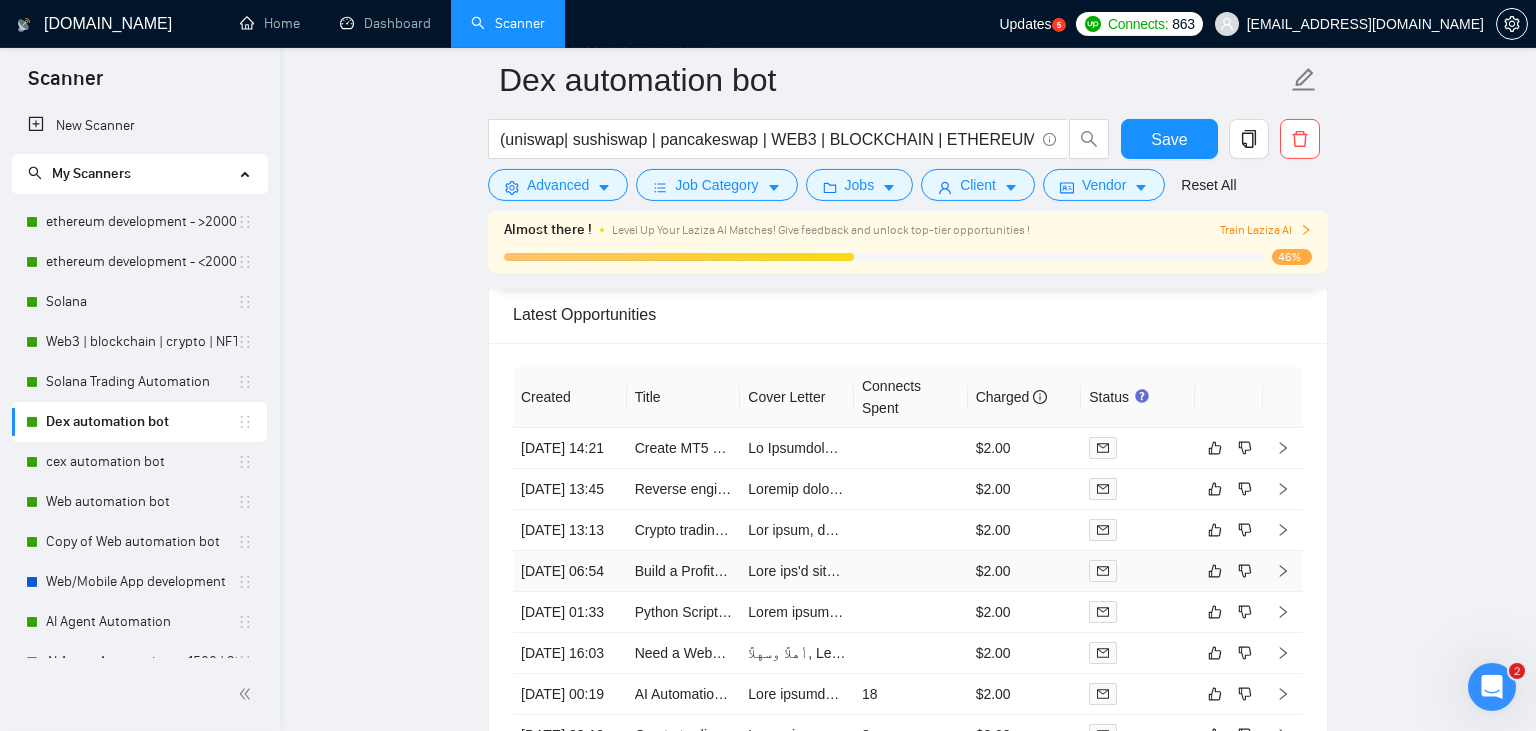 scroll, scrollTop: 4852, scrollLeft: 0, axis: vertical 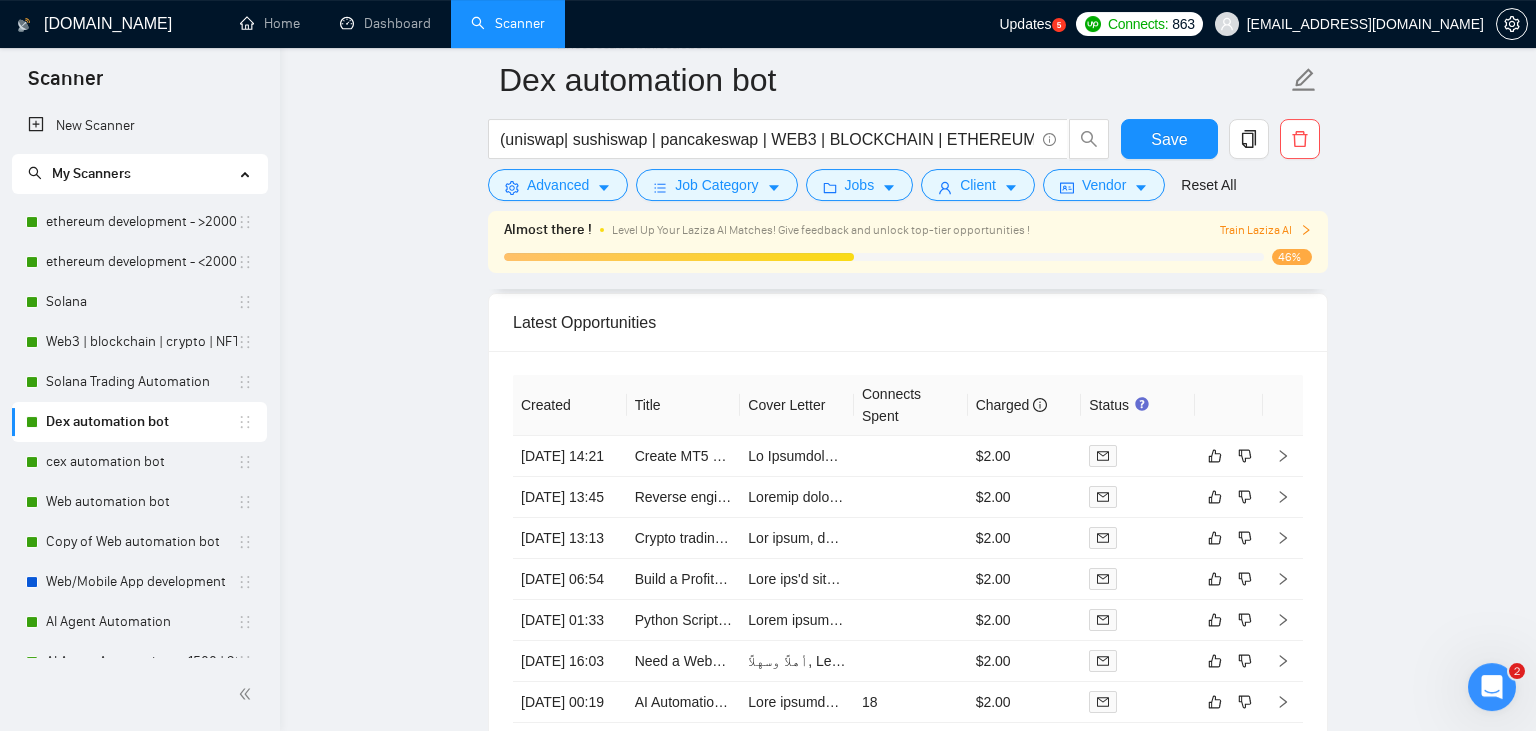 click on "Latest Opportunities" at bounding box center [908, 322] 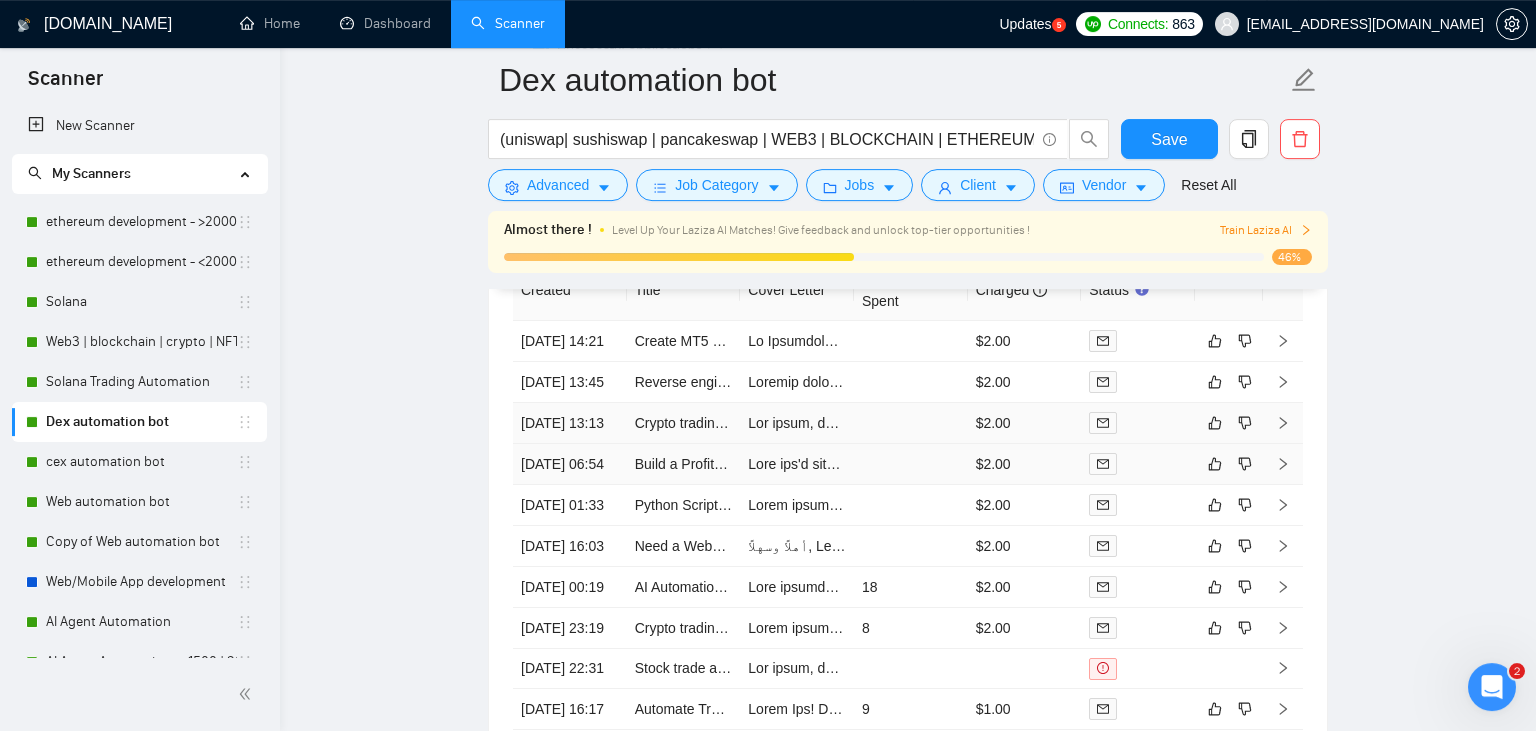 scroll, scrollTop: 5124, scrollLeft: 0, axis: vertical 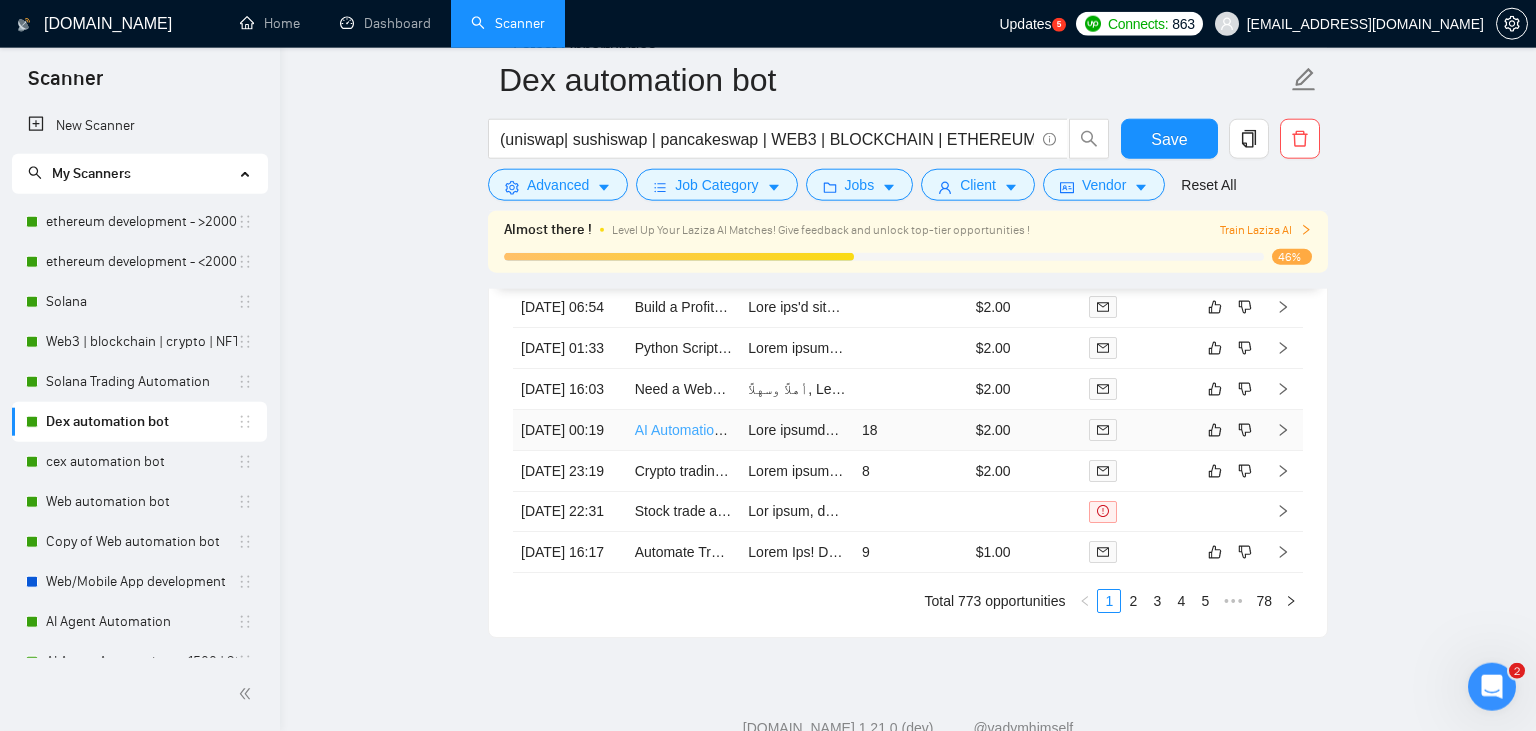 click on "AI Automation Trading Bot Development" at bounding box center (759, 430) 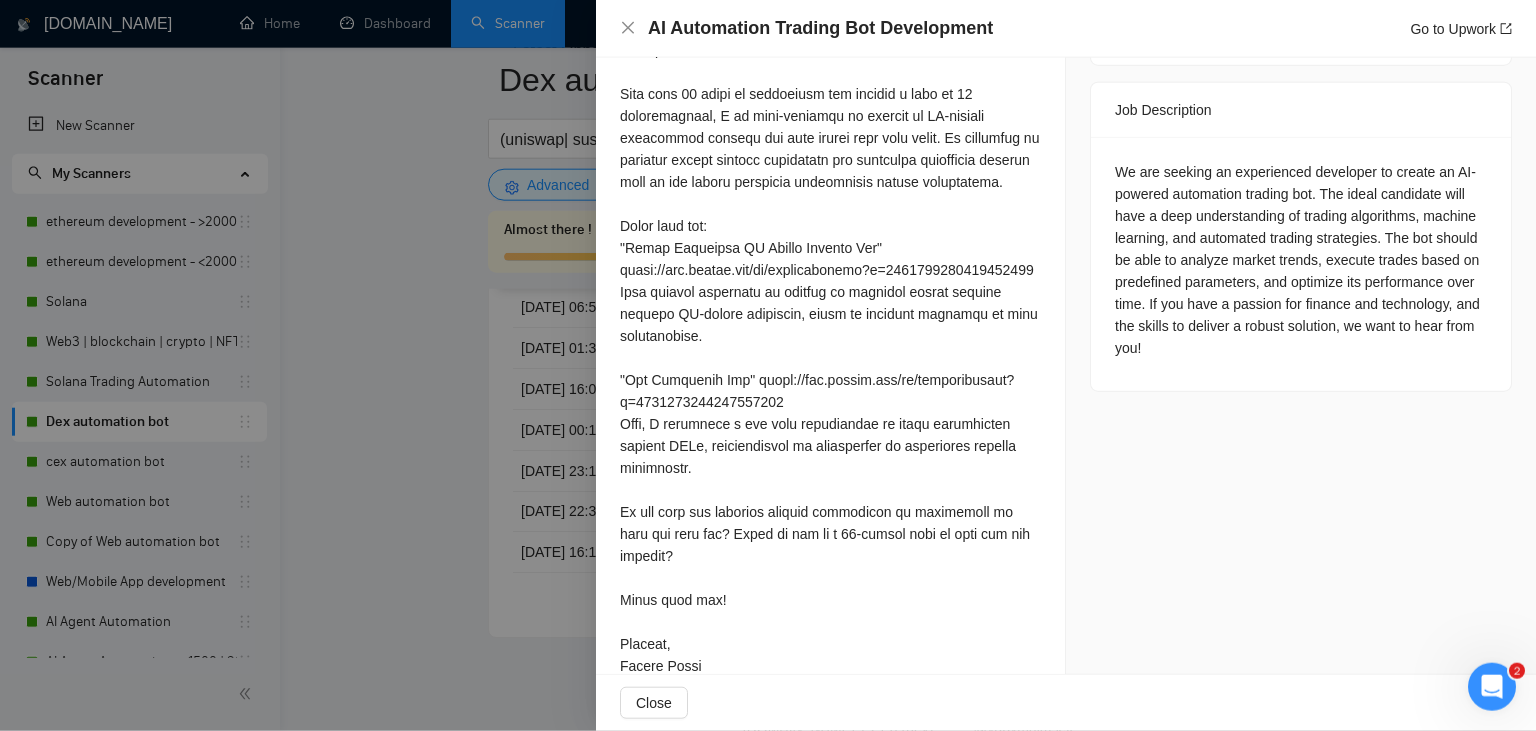 scroll, scrollTop: 4984, scrollLeft: 0, axis: vertical 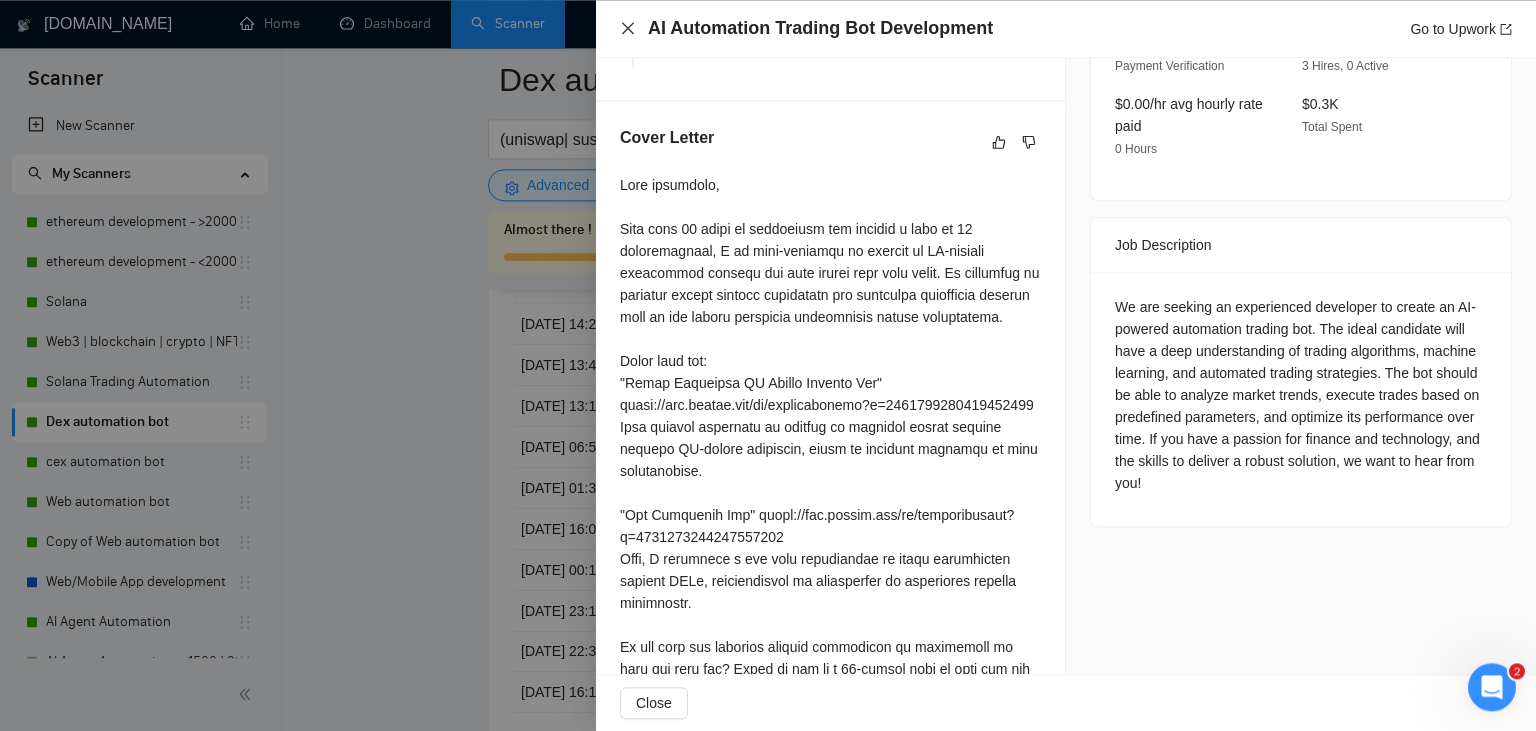 click 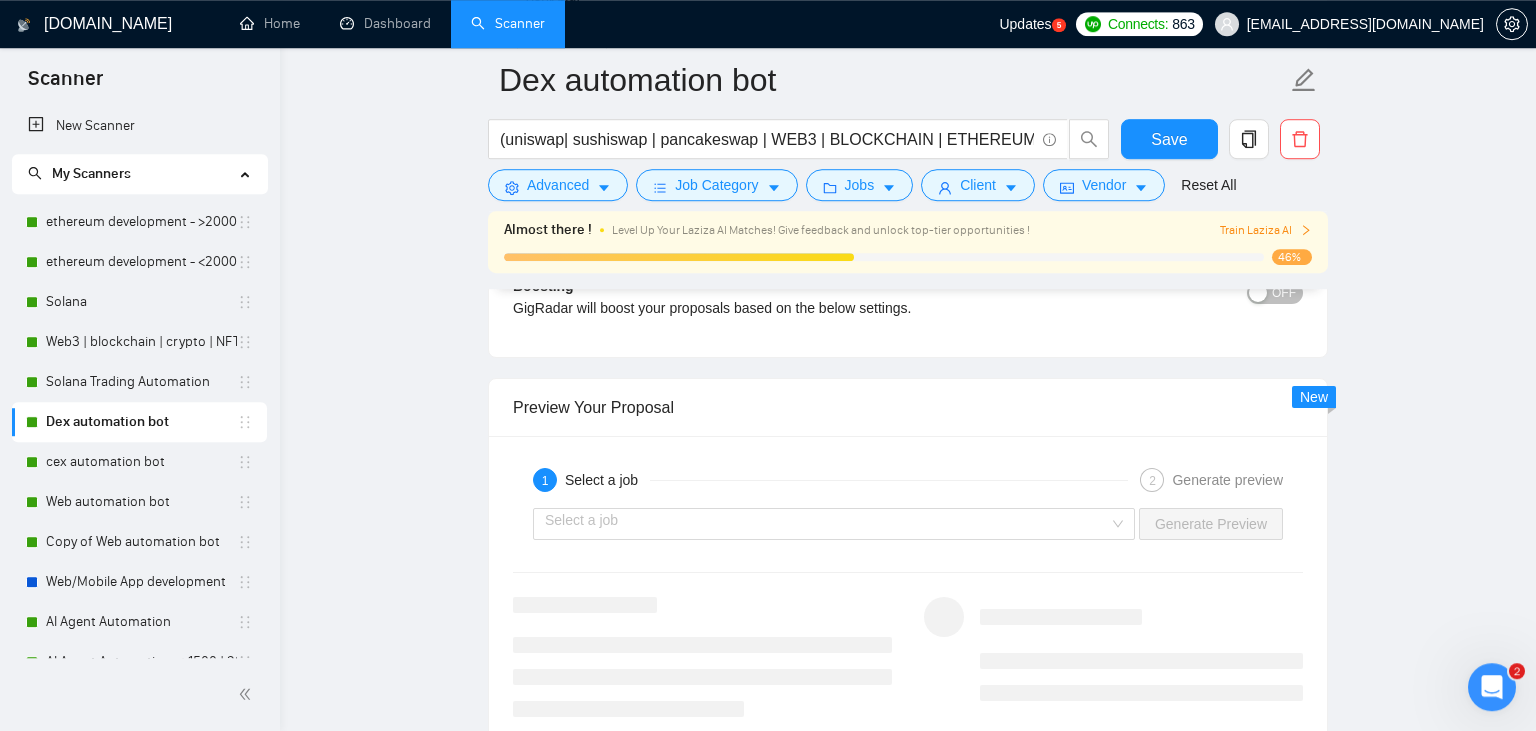 scroll, scrollTop: 3332, scrollLeft: 0, axis: vertical 